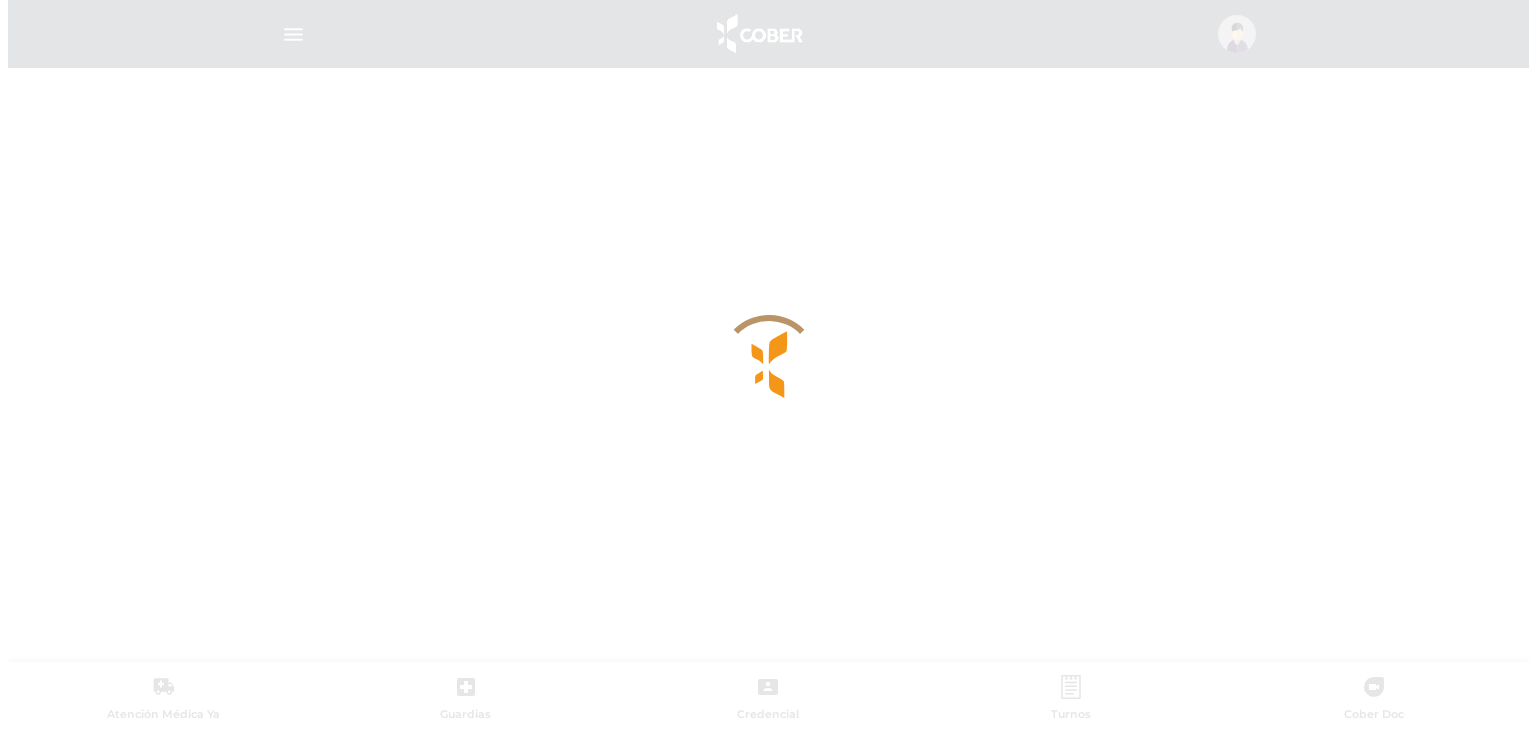 scroll, scrollTop: 0, scrollLeft: 0, axis: both 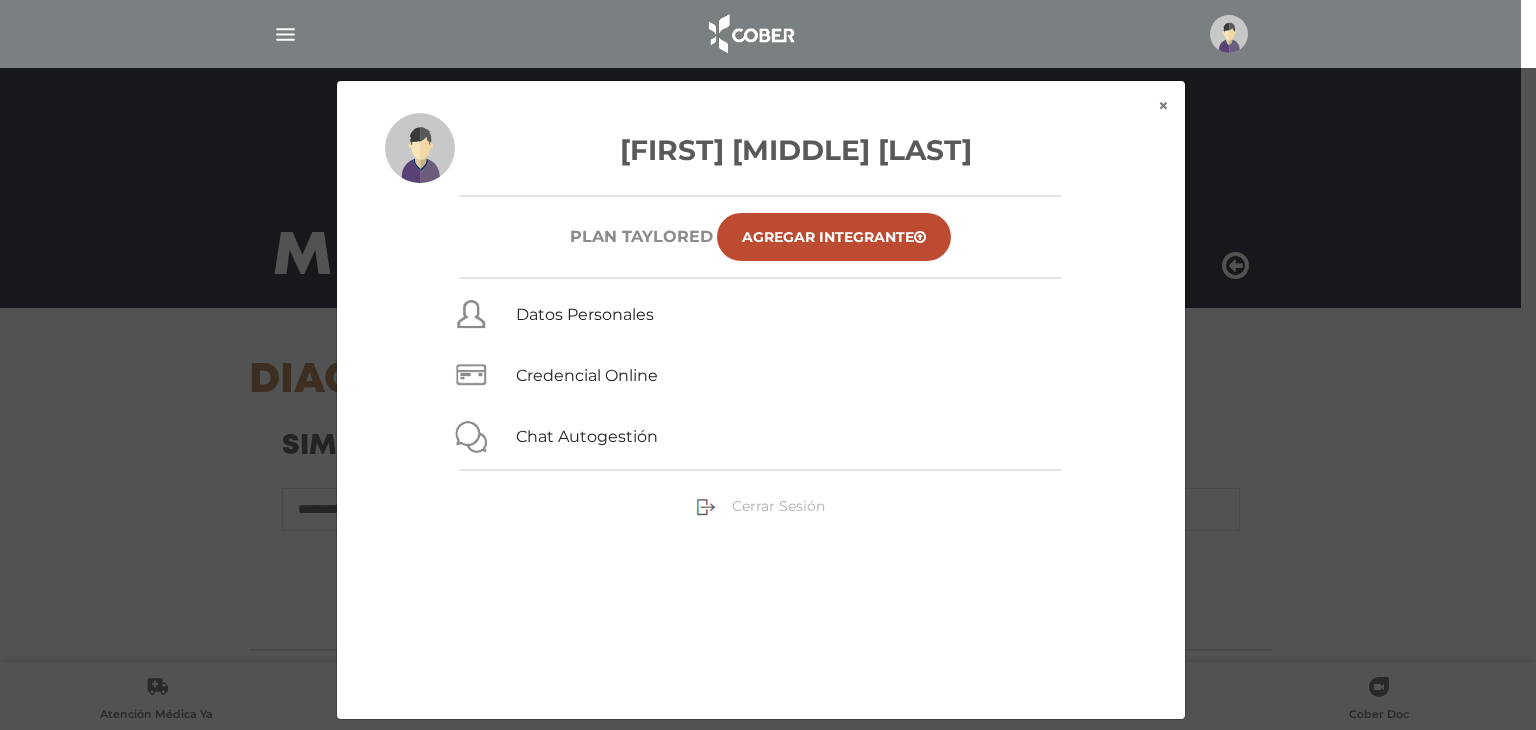 click on "Cerrar Sesión" at bounding box center (778, 506) 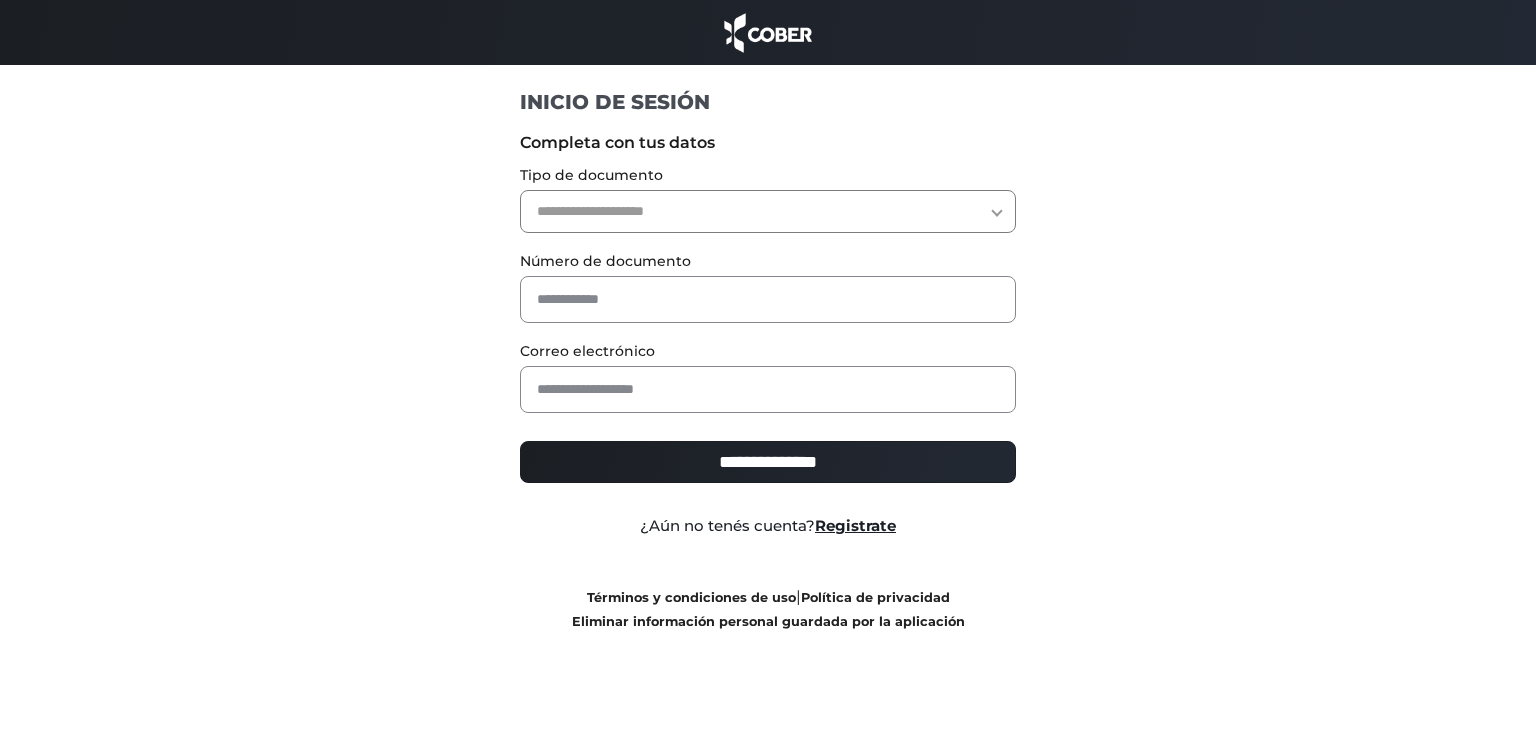 click on "**********" at bounding box center (768, 211) 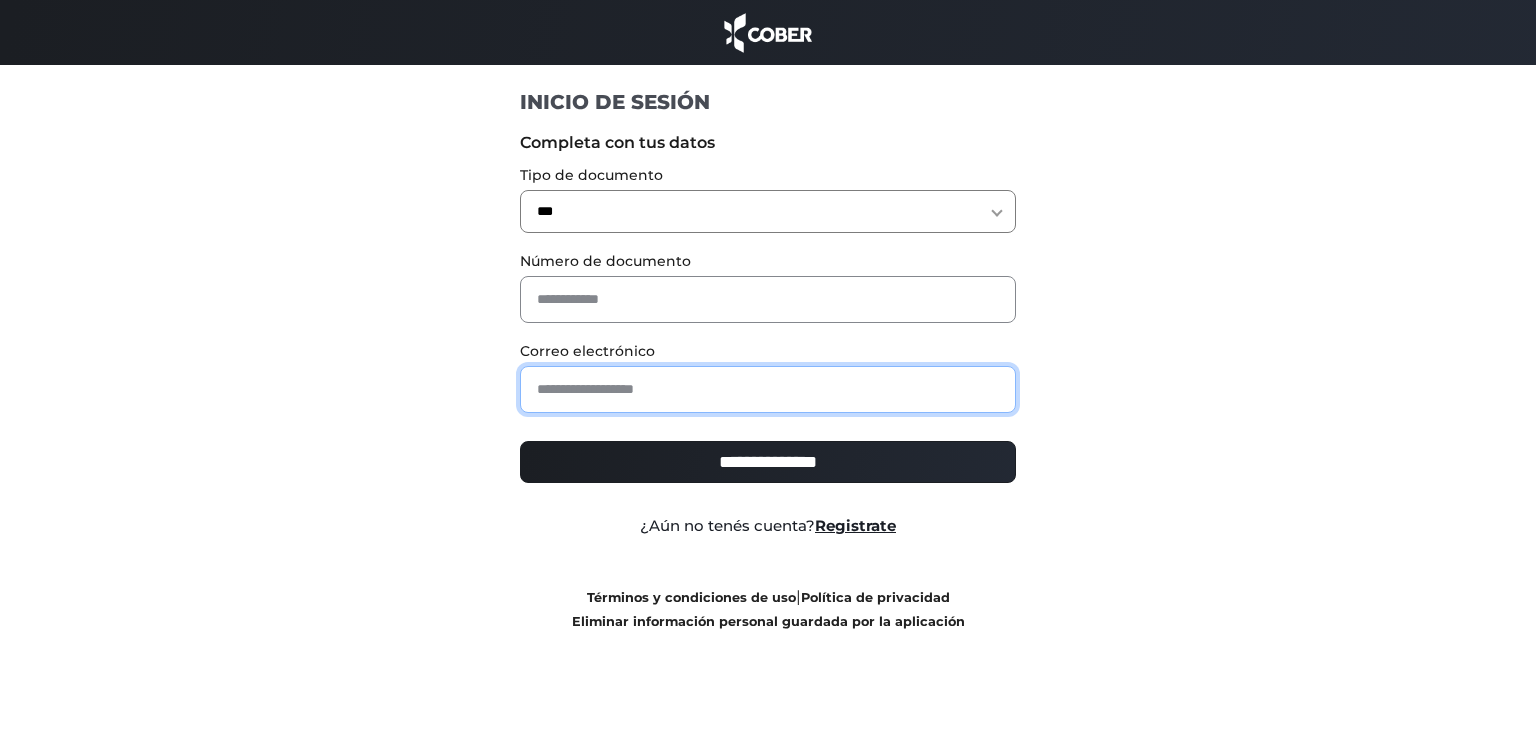 paste on "**********" 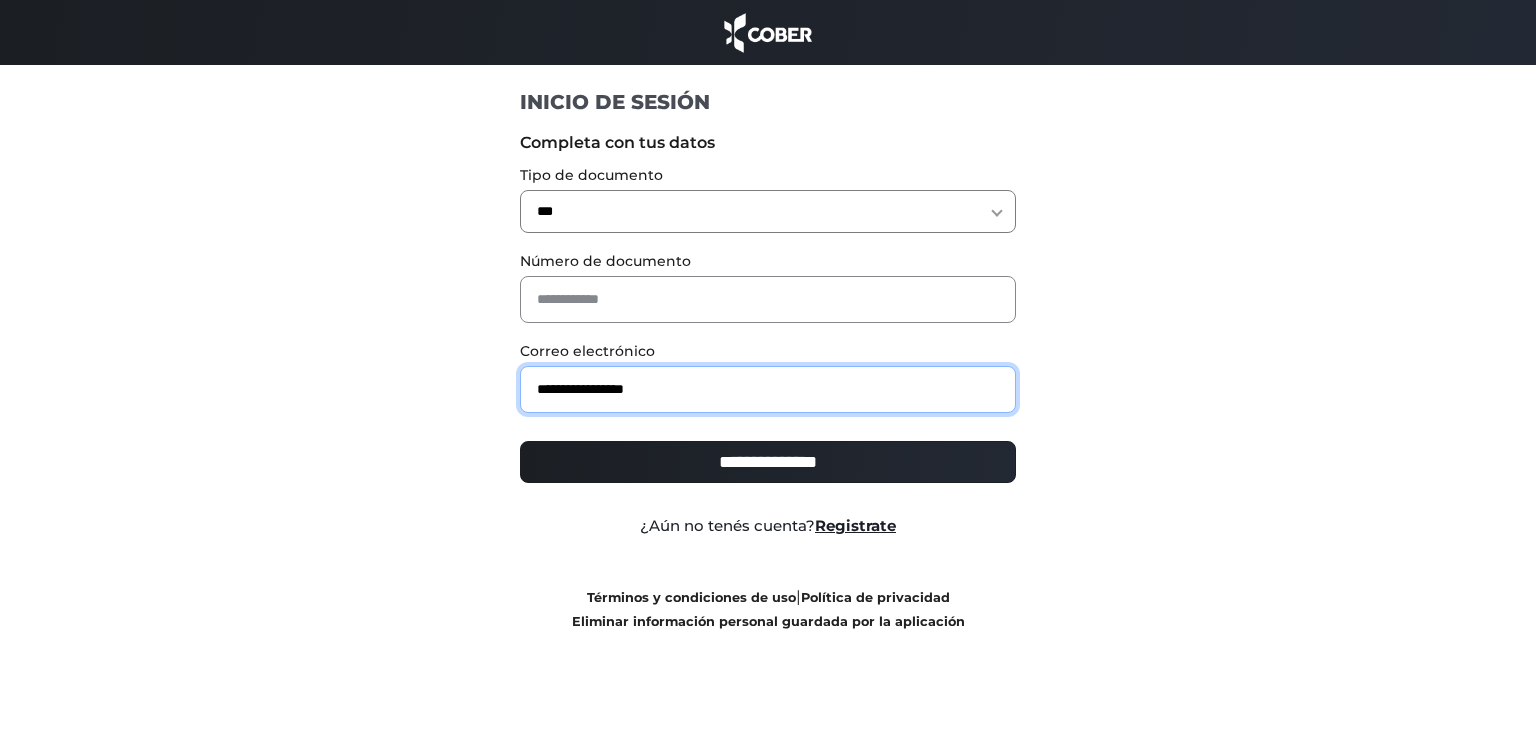 type on "**********" 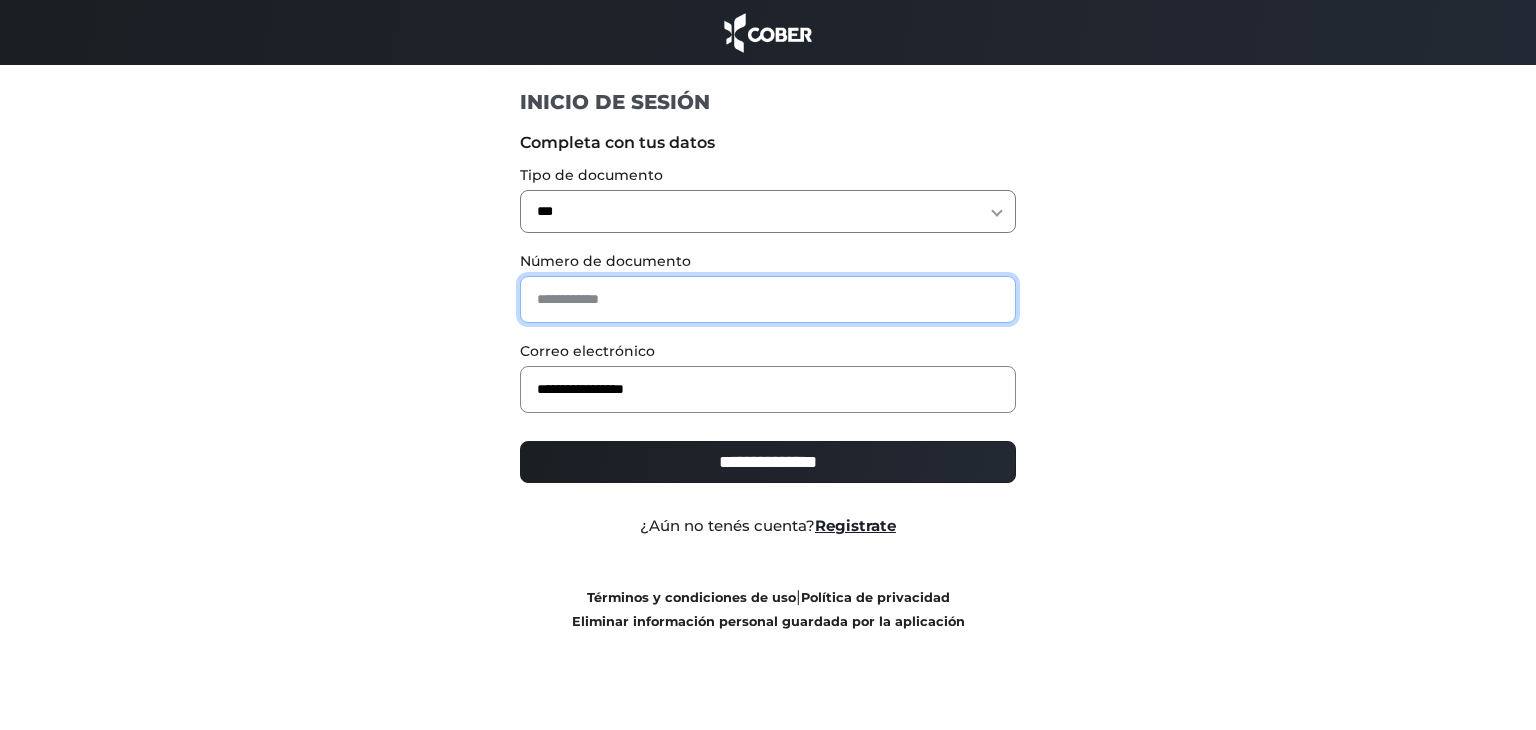 click at bounding box center (768, 299) 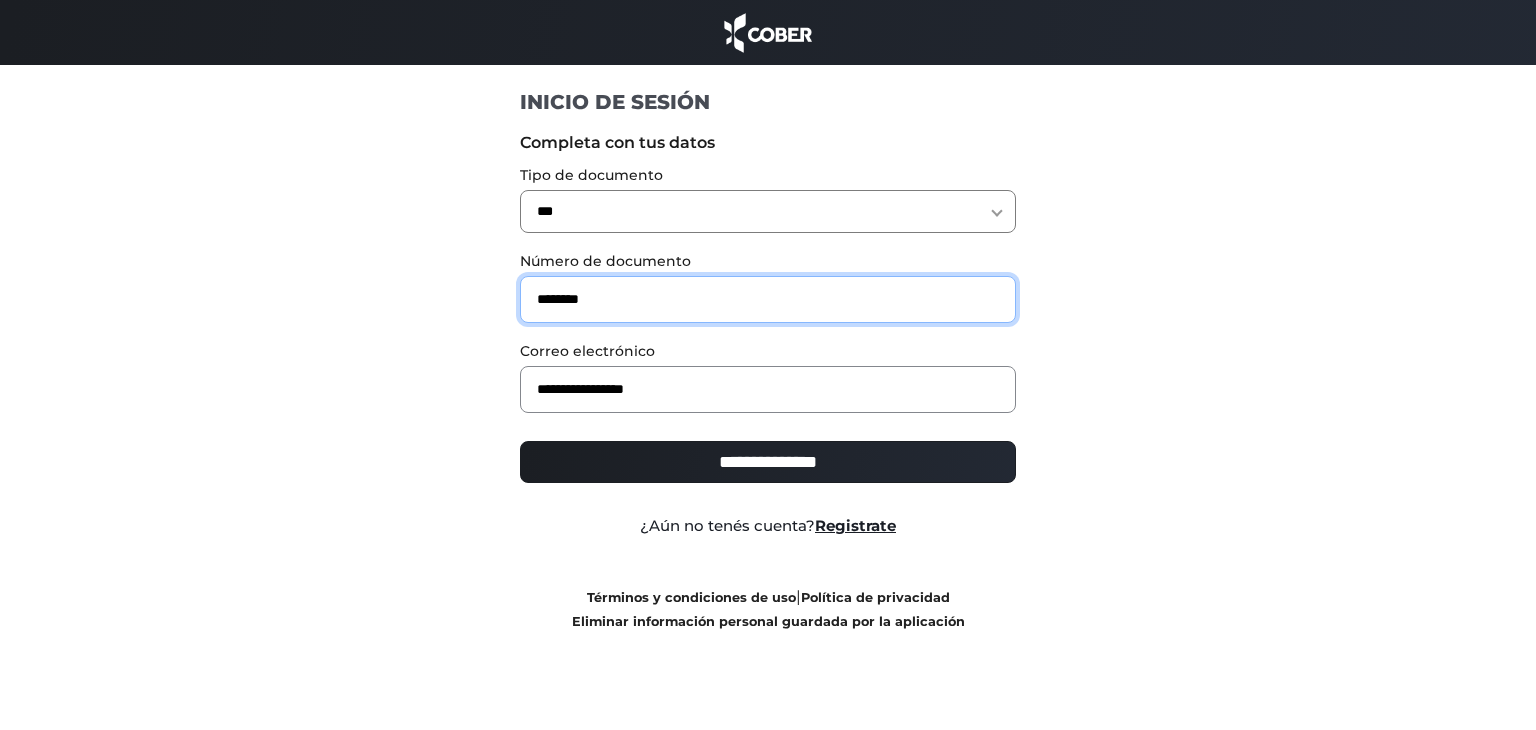 type on "********" 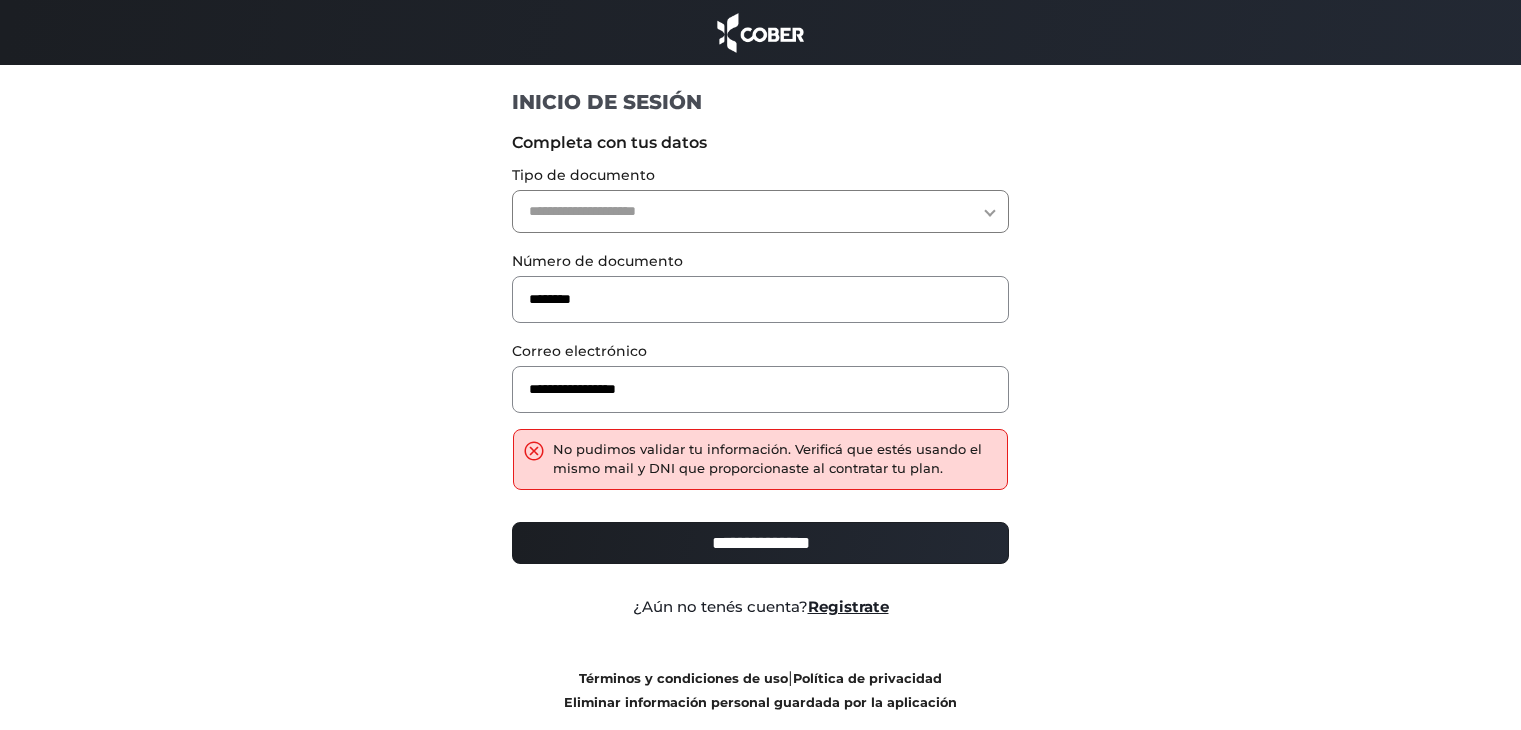 scroll, scrollTop: 0, scrollLeft: 0, axis: both 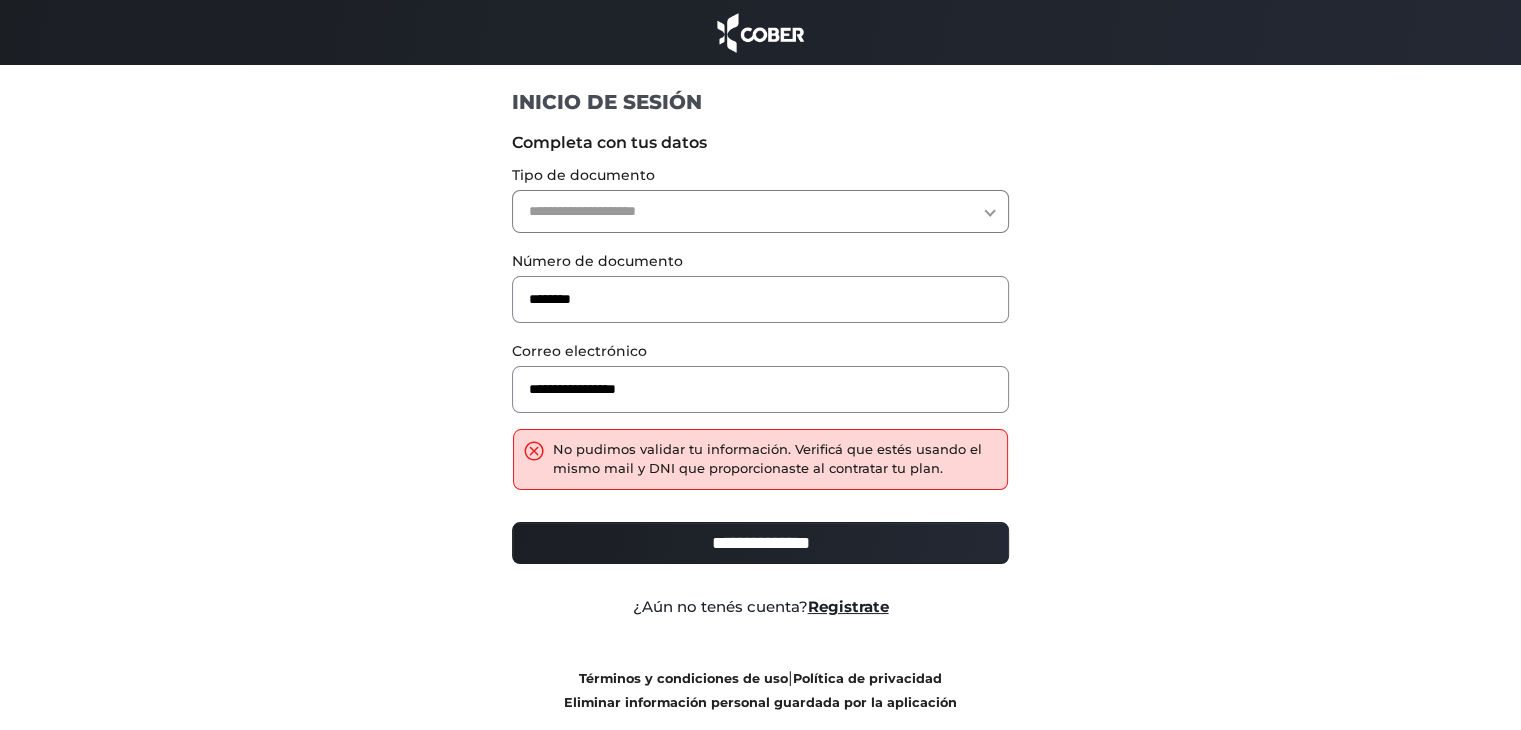 drag, startPoint x: 714, startPoint y: 209, endPoint x: 712, endPoint y: 227, distance: 18.110771 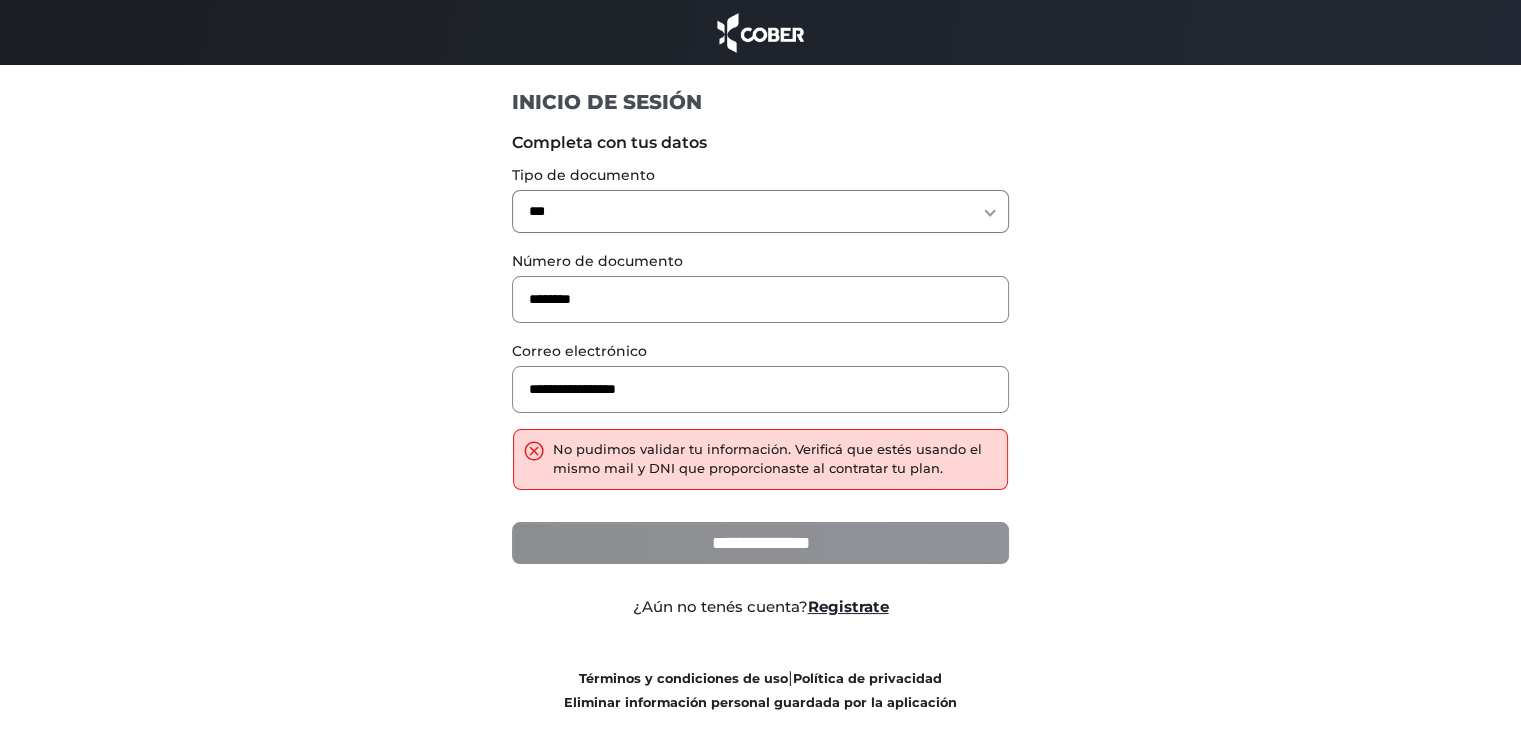 click on "**********" at bounding box center (760, 543) 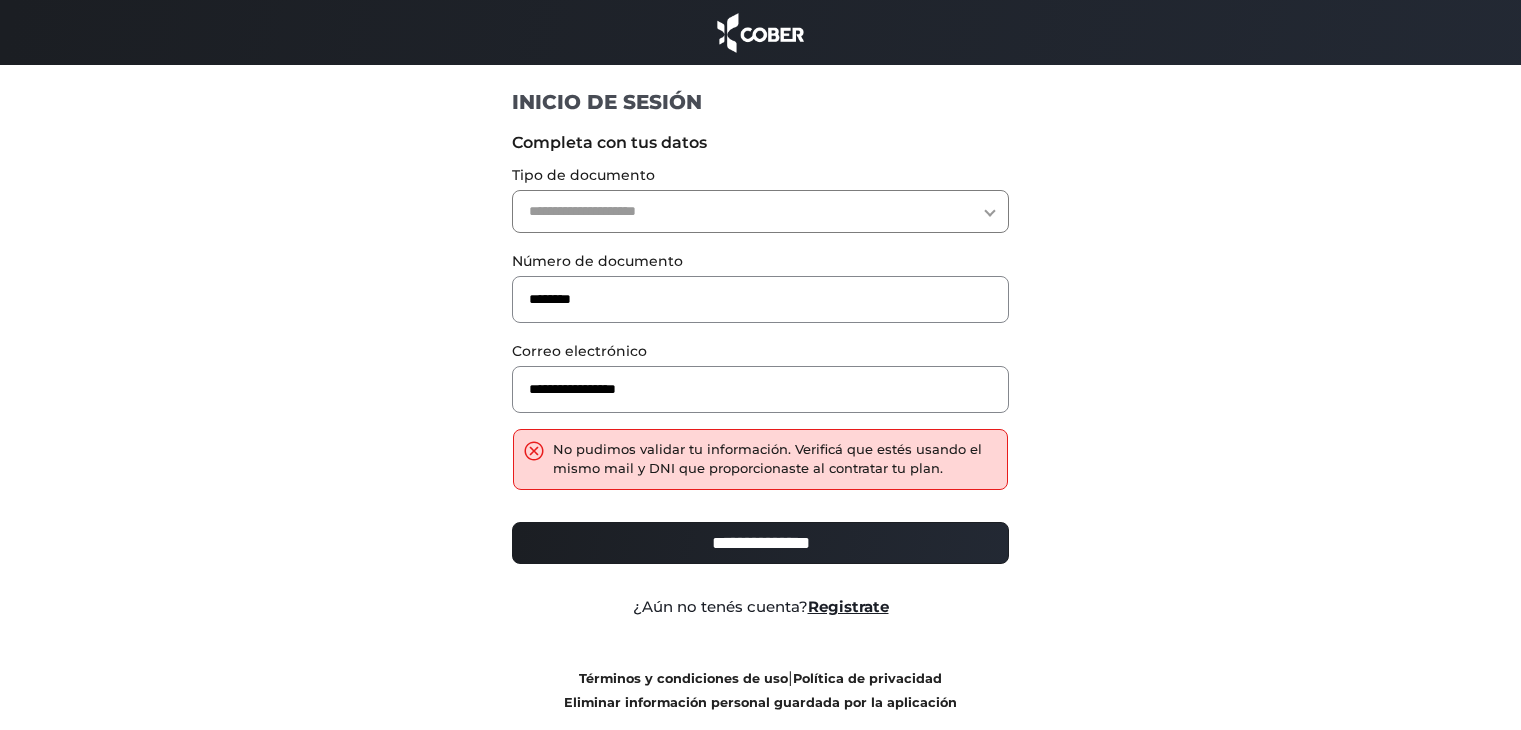 scroll, scrollTop: 0, scrollLeft: 0, axis: both 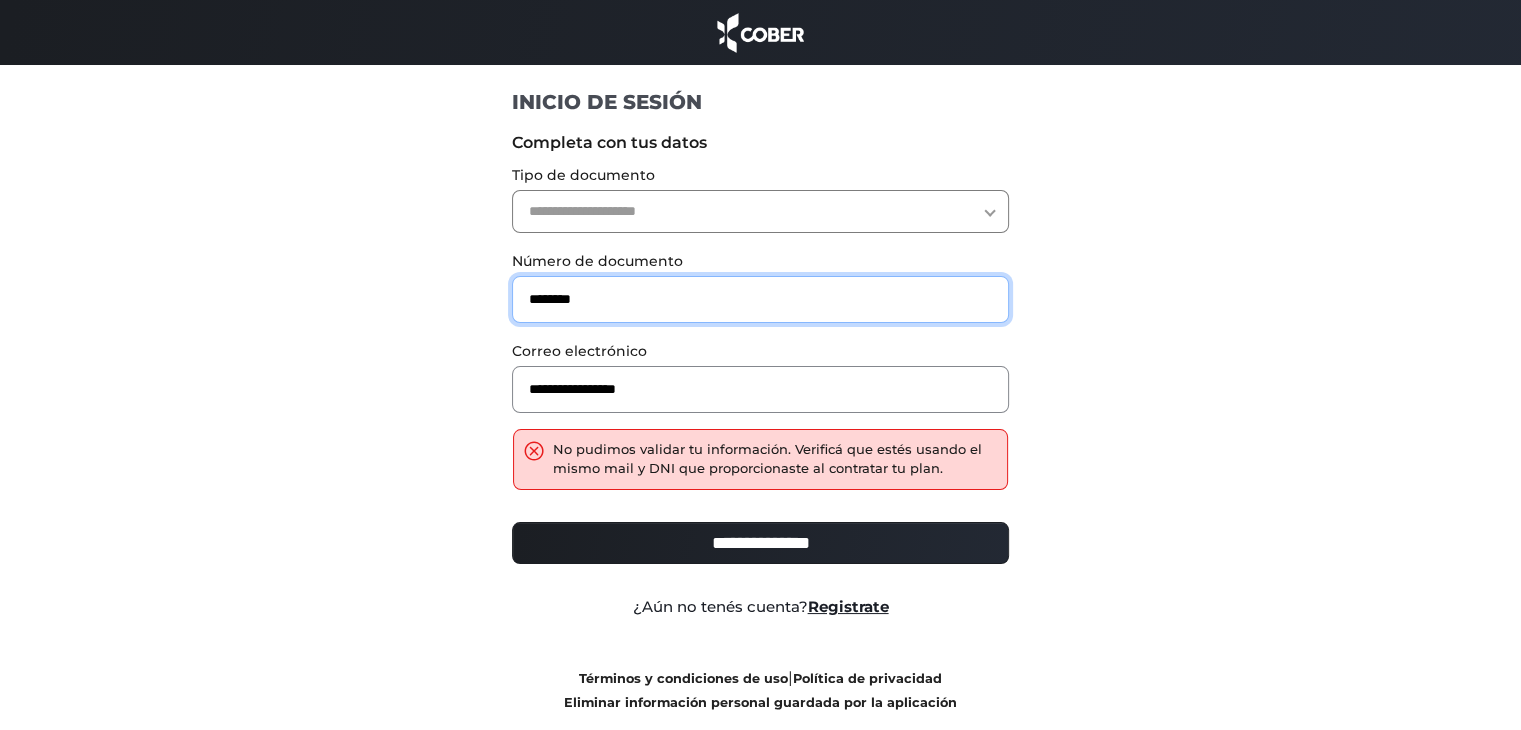 drag, startPoint x: 356, startPoint y: 177, endPoint x: 368, endPoint y: 3, distance: 174.4133 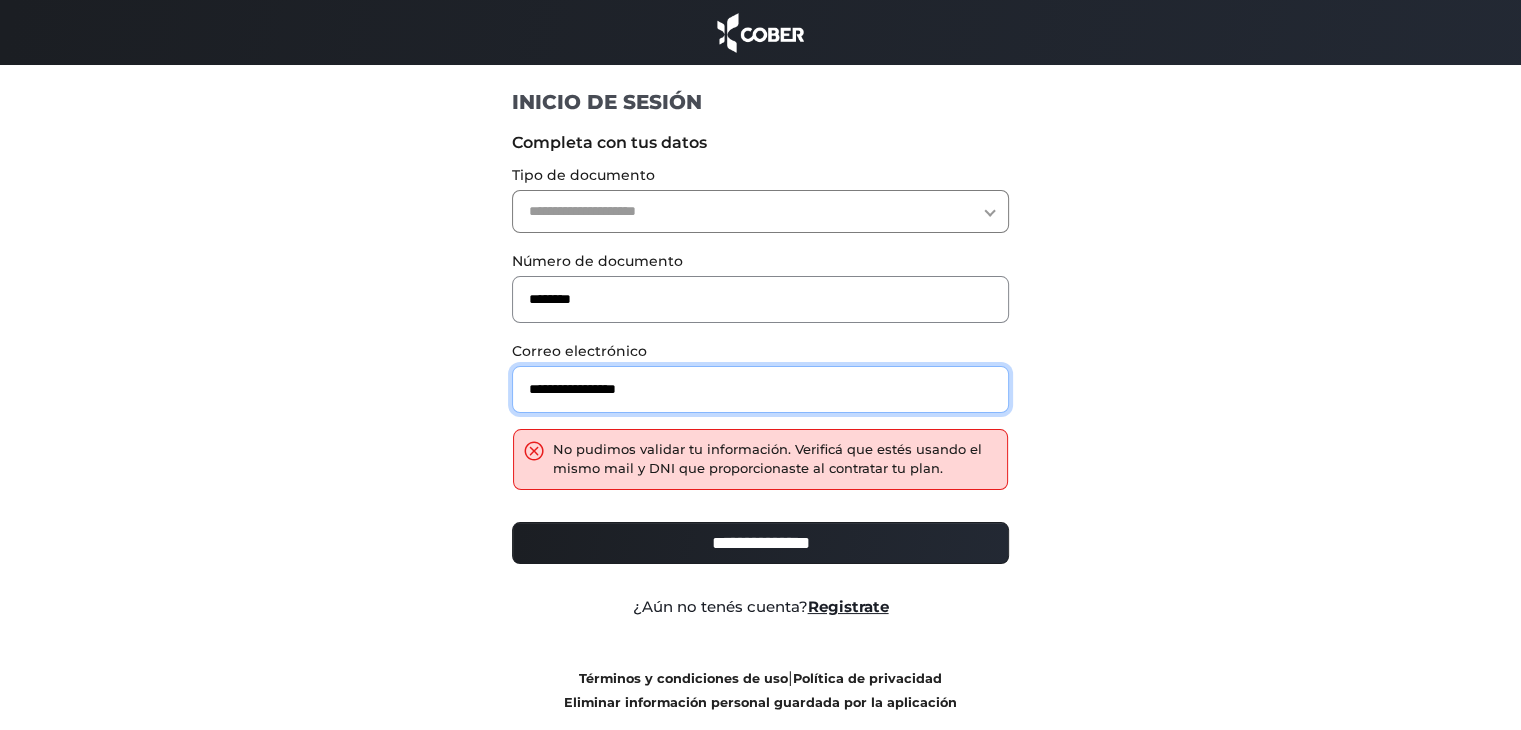 drag, startPoint x: 696, startPoint y: 377, endPoint x: 401, endPoint y: 381, distance: 295.02713 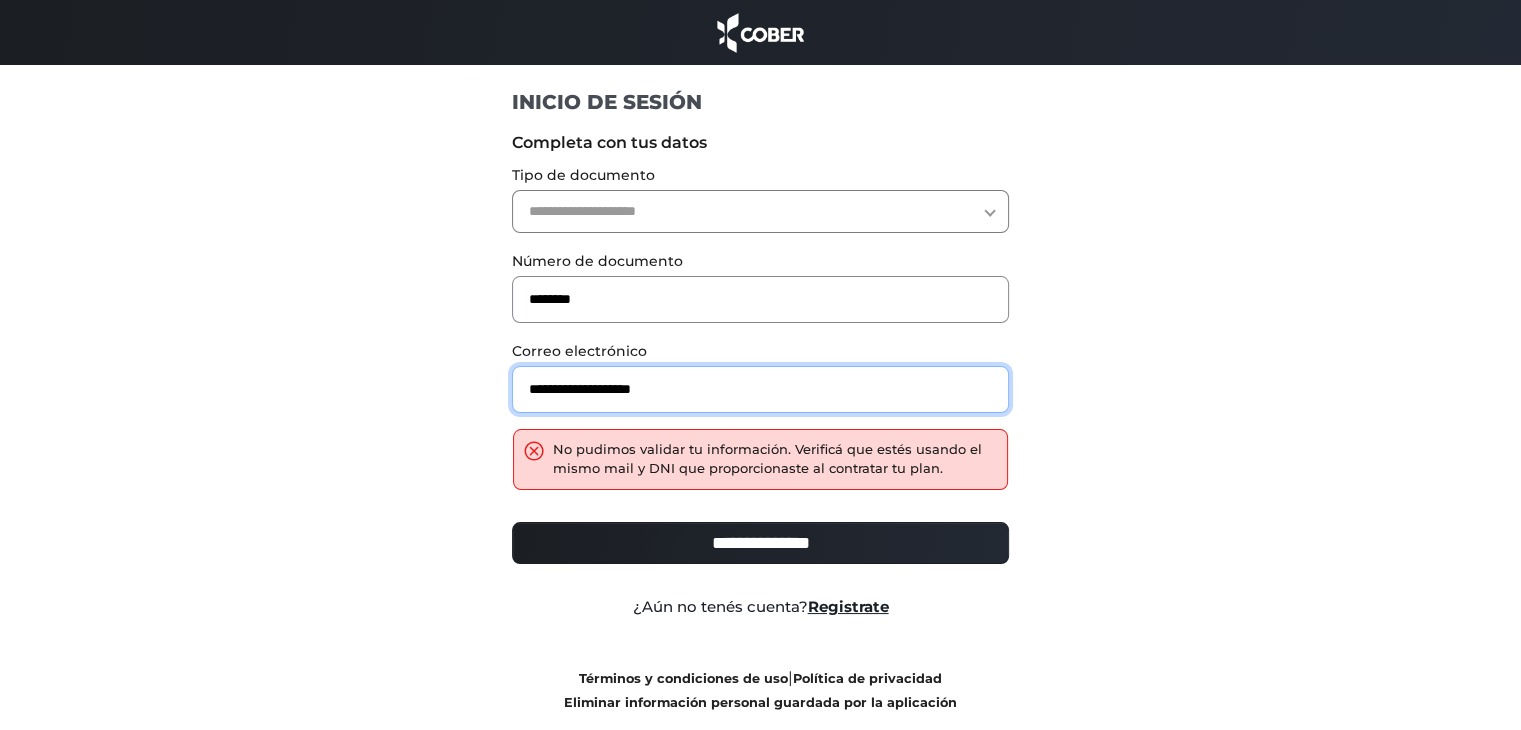 type on "**********" 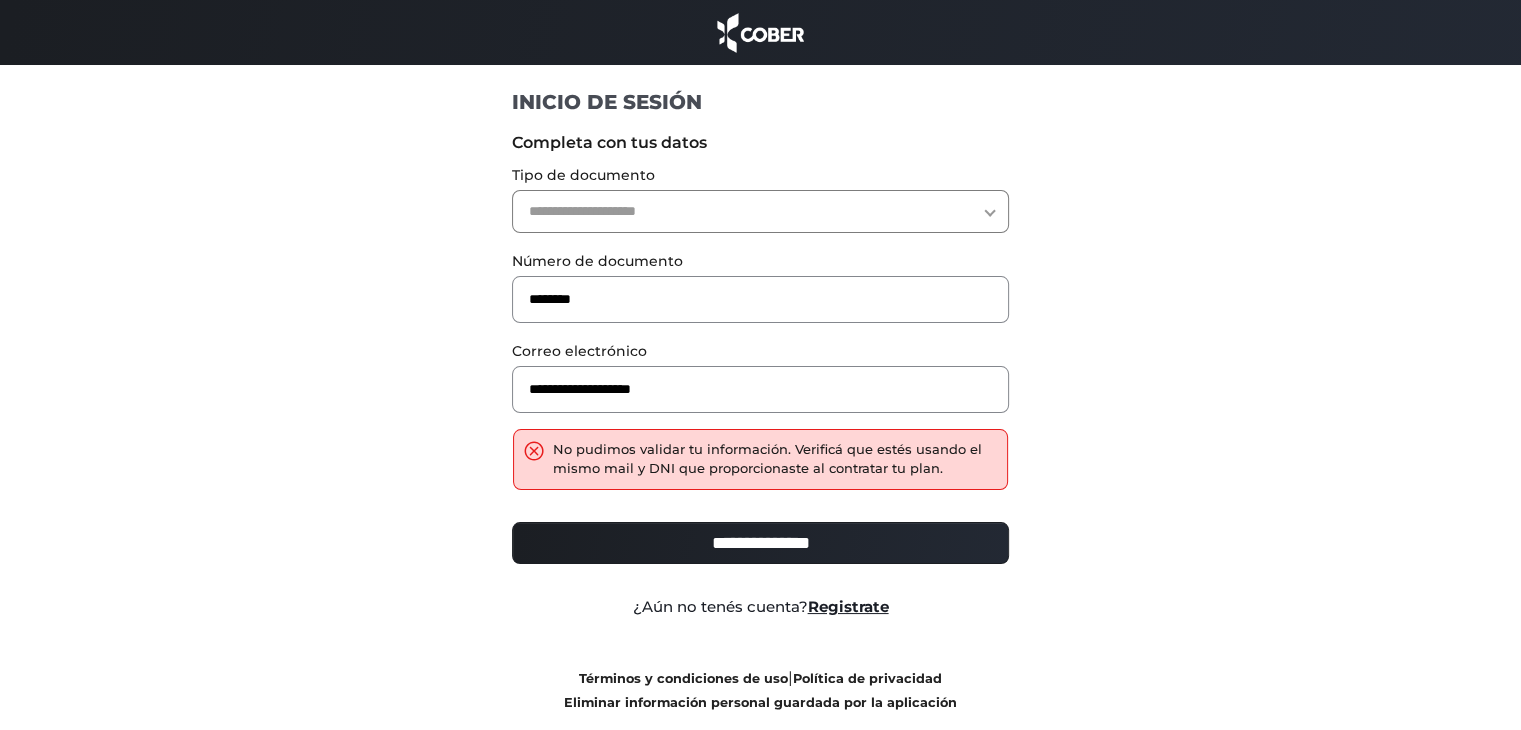 click on "**********" at bounding box center [760, 543] 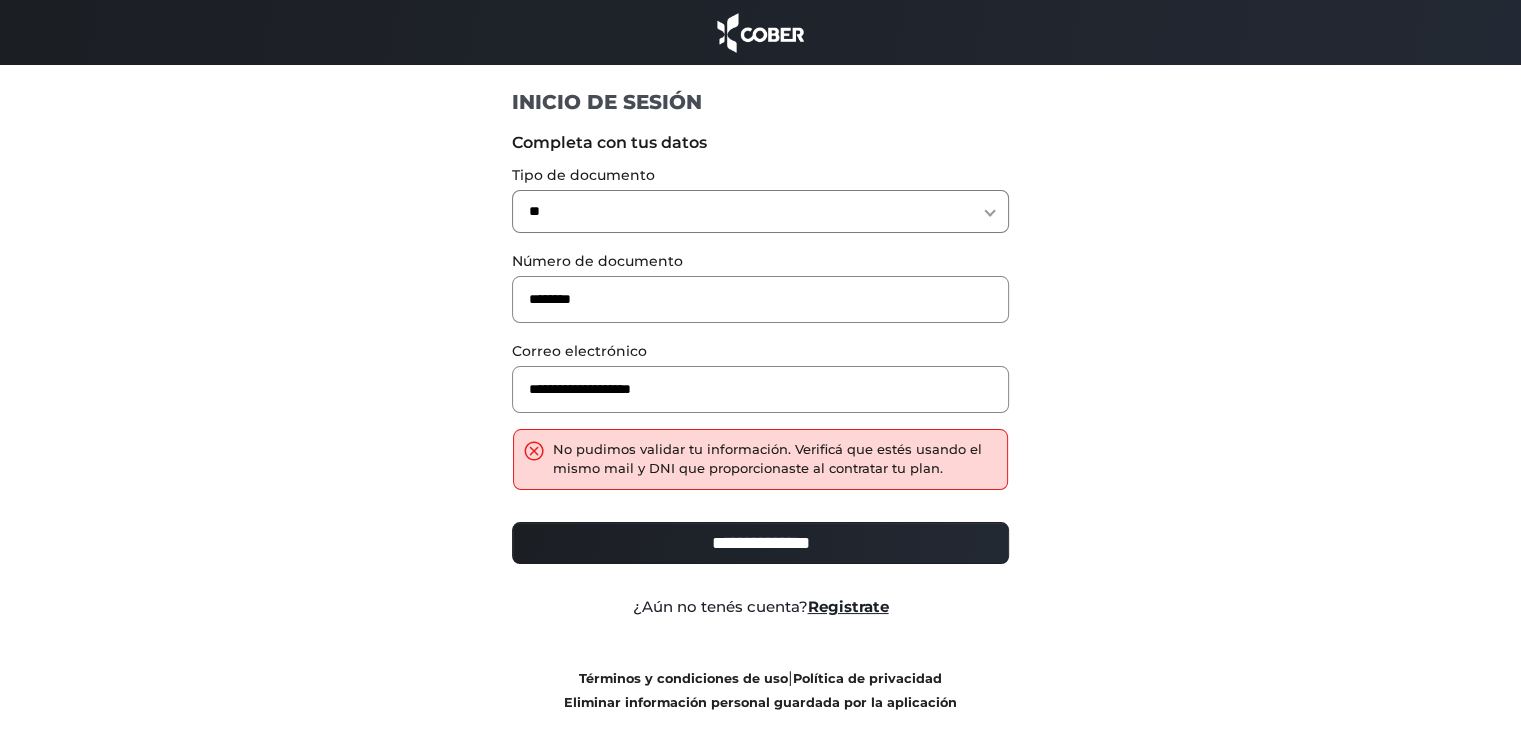 click on "**********" at bounding box center (760, 551) 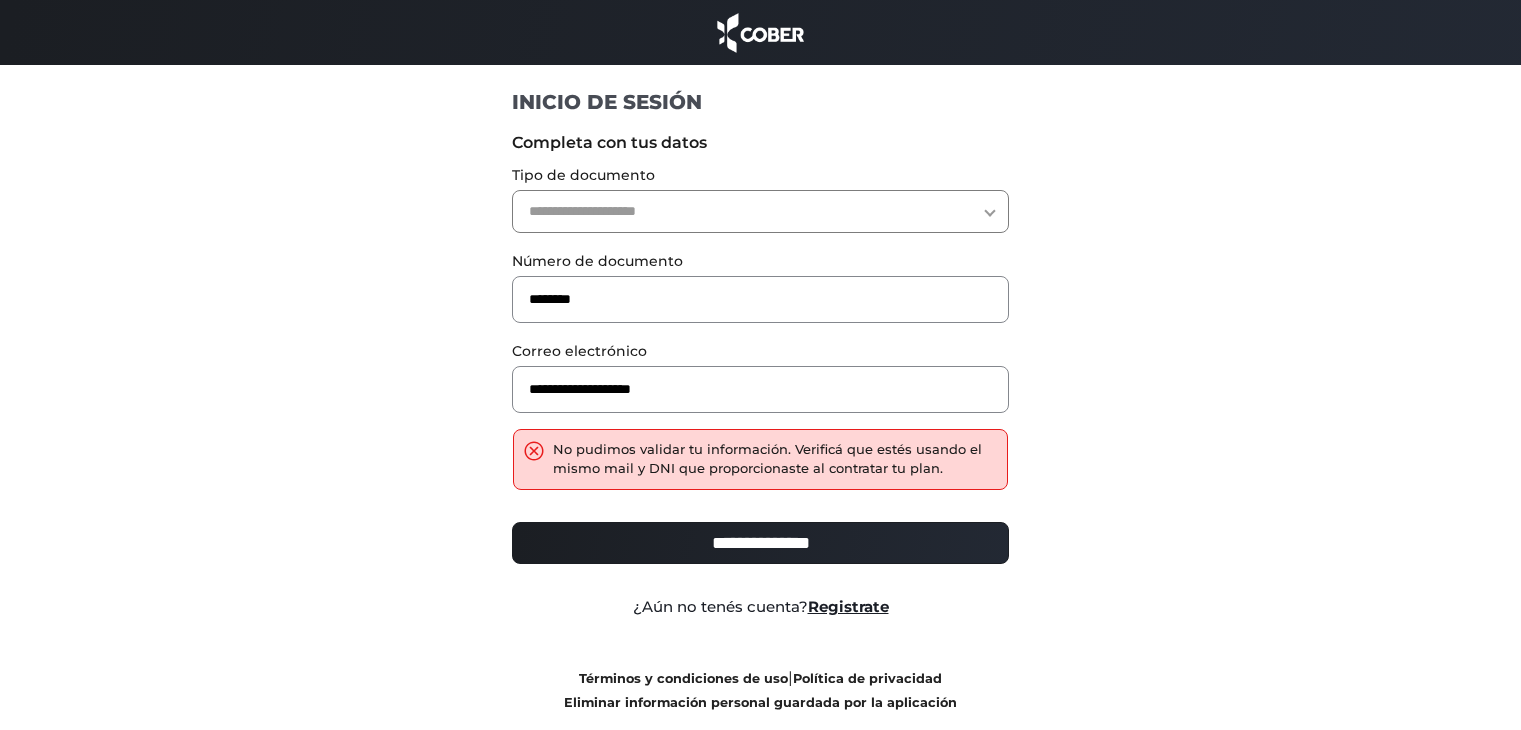 scroll, scrollTop: 0, scrollLeft: 0, axis: both 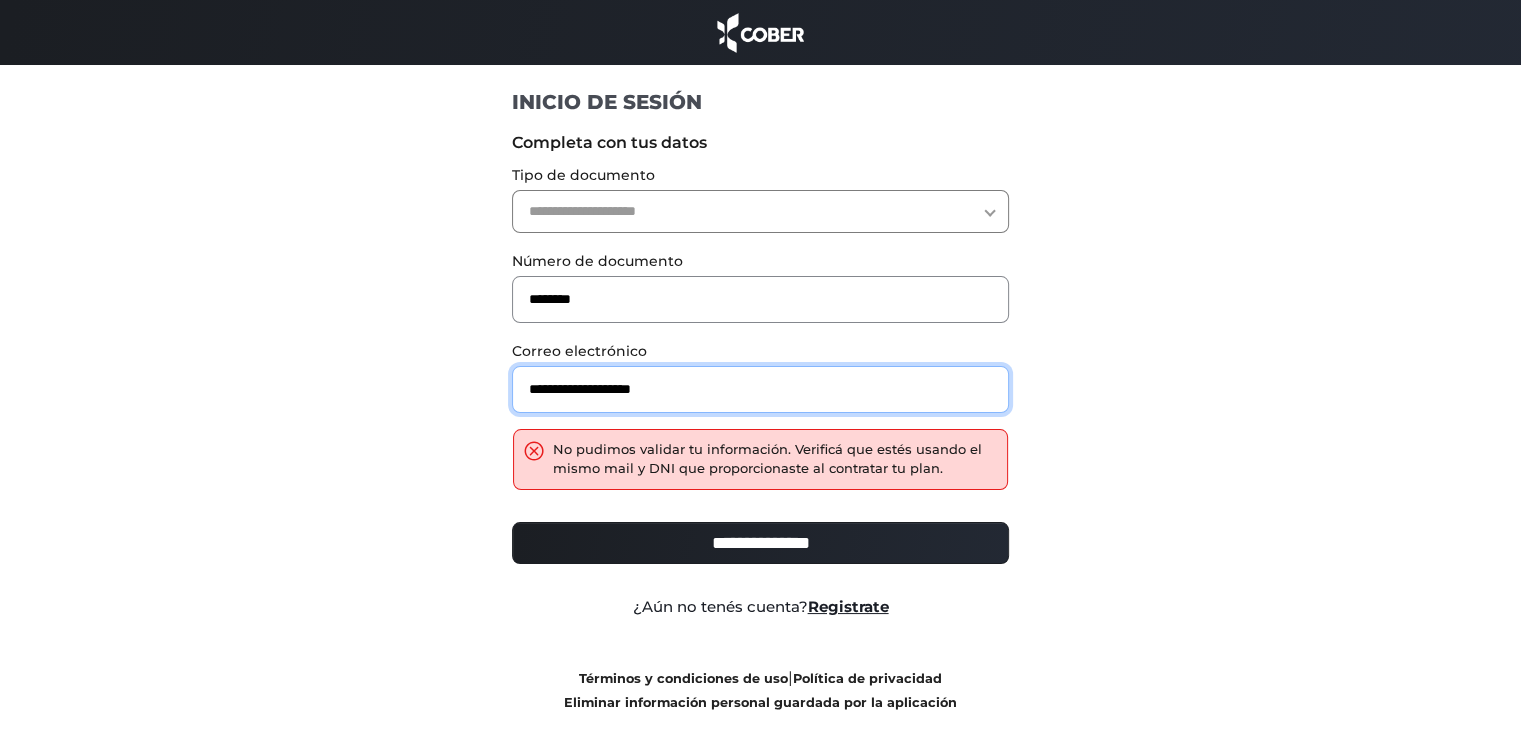 drag, startPoint x: 420, startPoint y: 380, endPoint x: 347, endPoint y: 508, distance: 147.35332 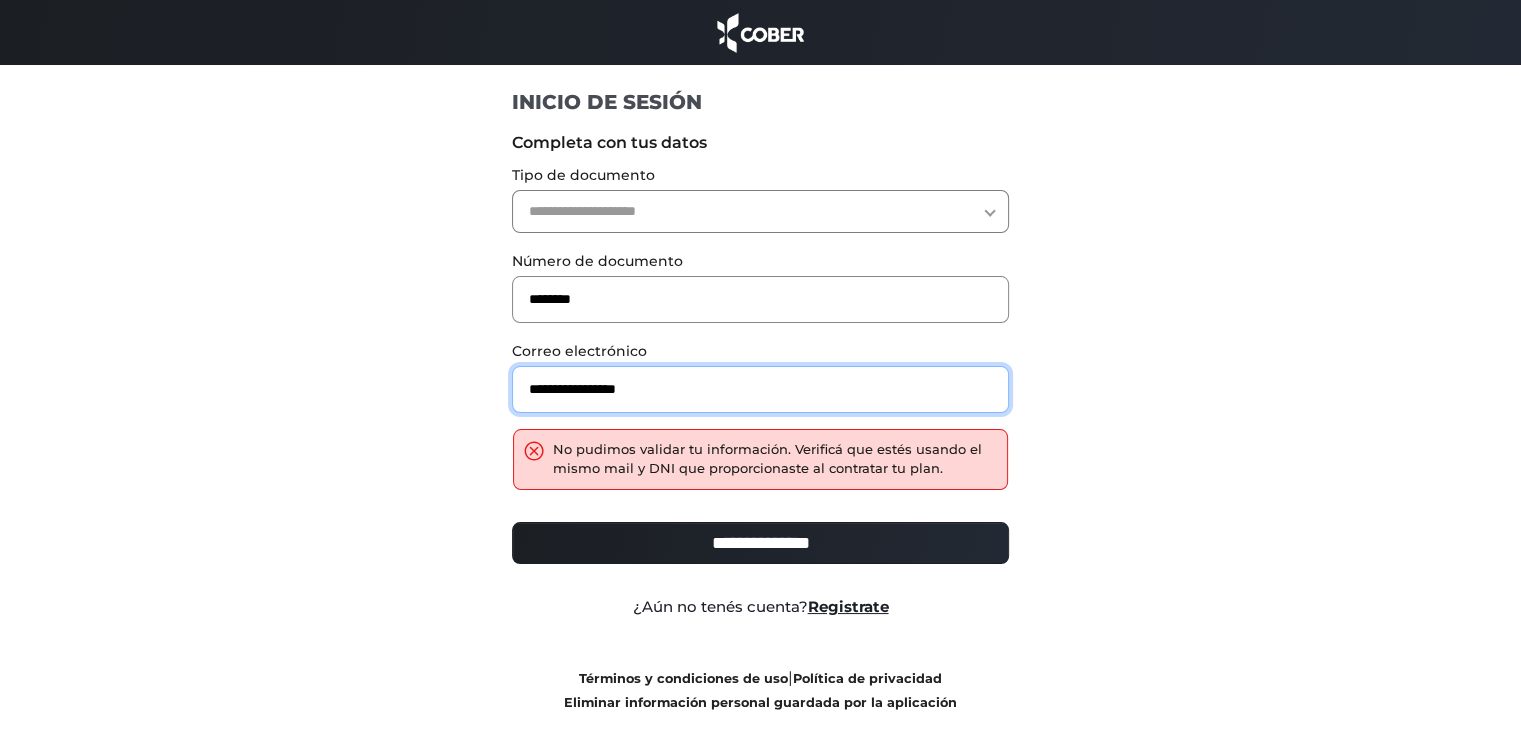 type on "**********" 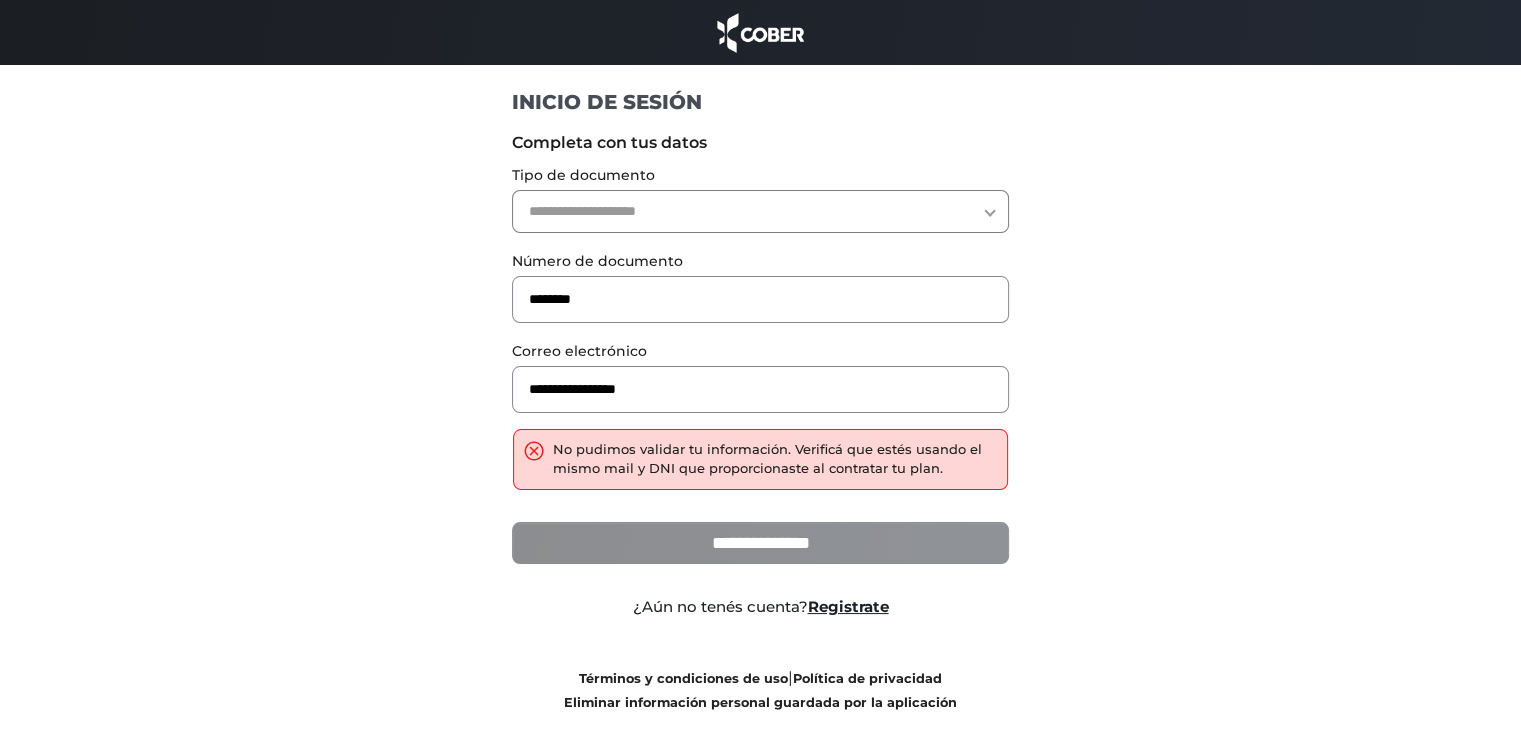 click on "**********" at bounding box center [760, 543] 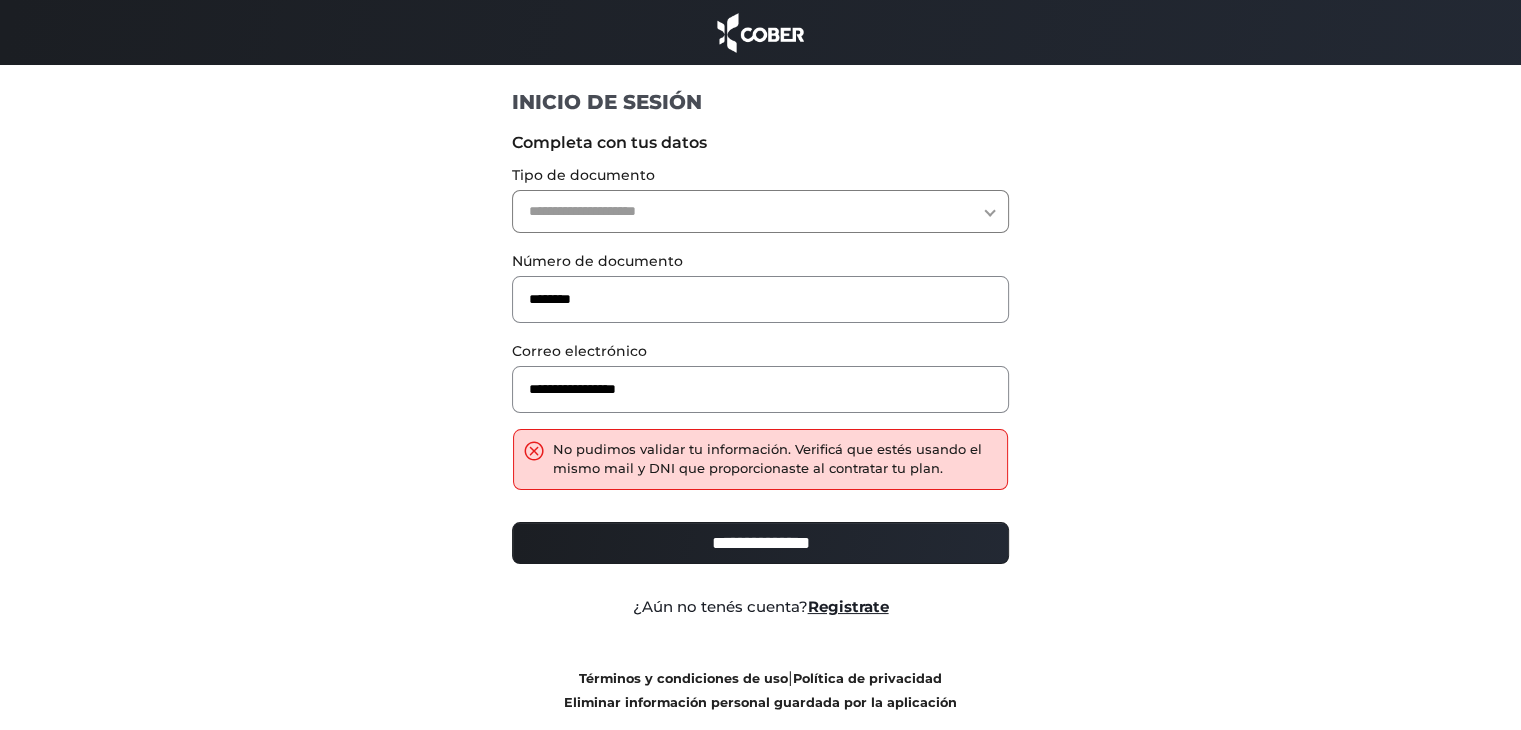 drag, startPoint x: 760, startPoint y: 195, endPoint x: 763, endPoint y: 229, distance: 34.132095 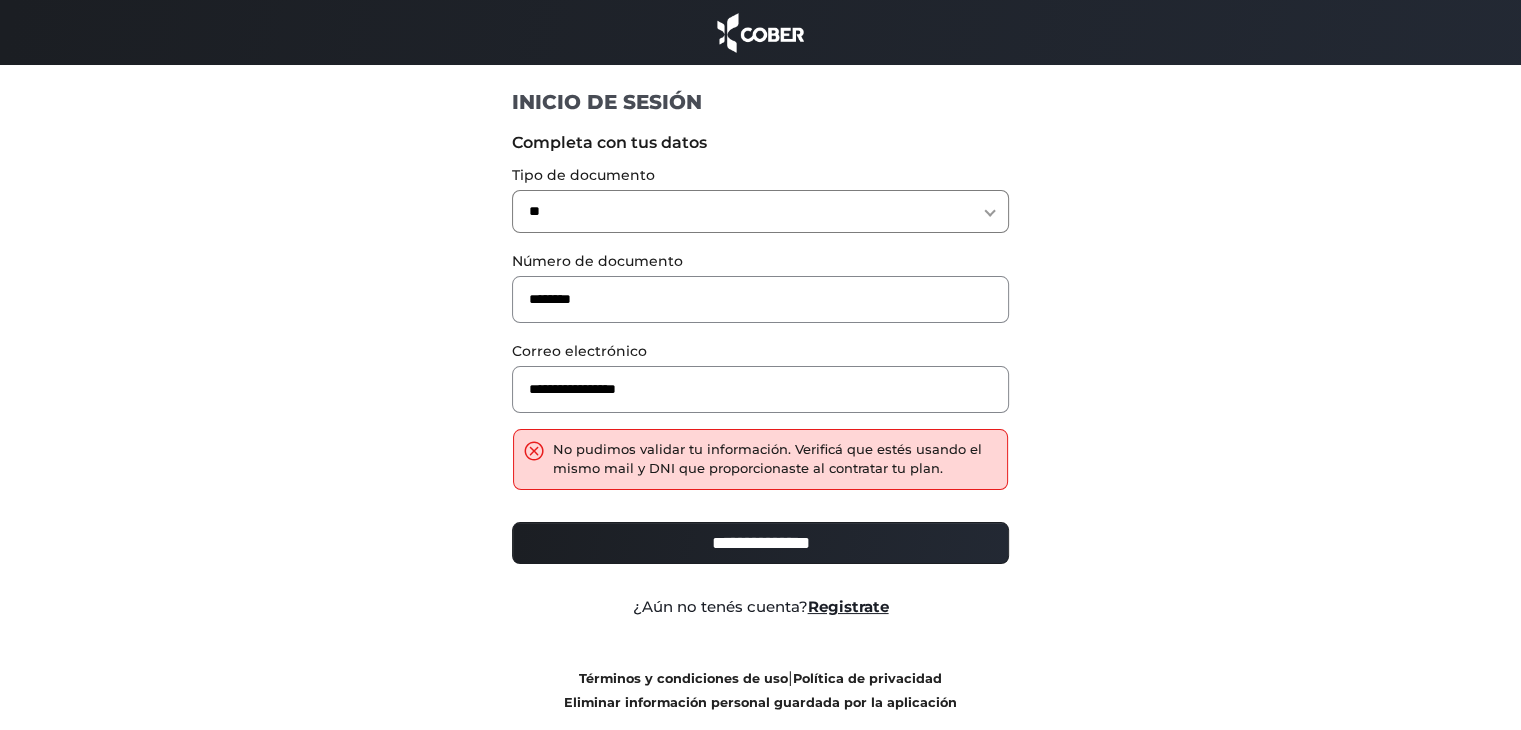 drag, startPoint x: 790, startPoint y: 184, endPoint x: 796, endPoint y: 217, distance: 33.54102 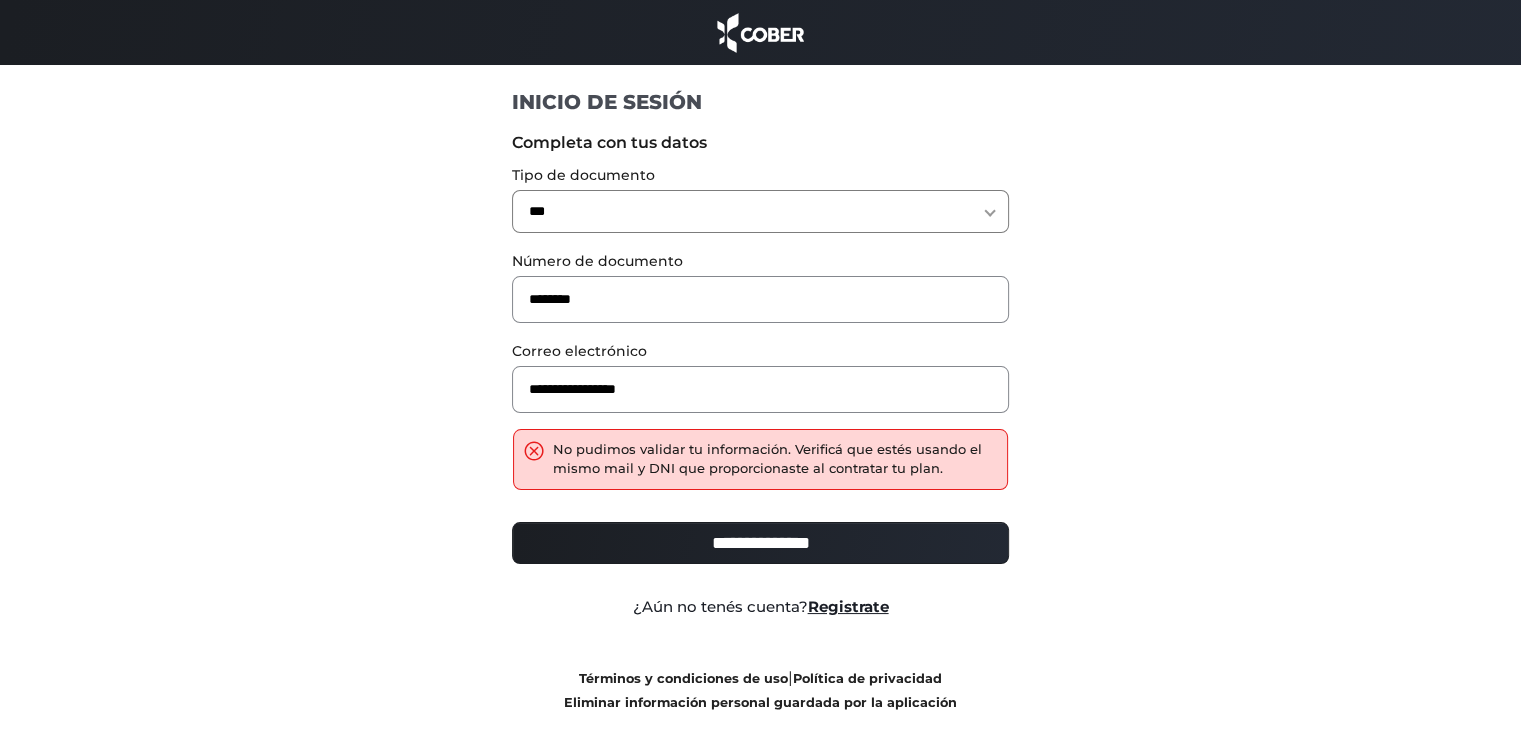 click on "**********" at bounding box center [760, 211] 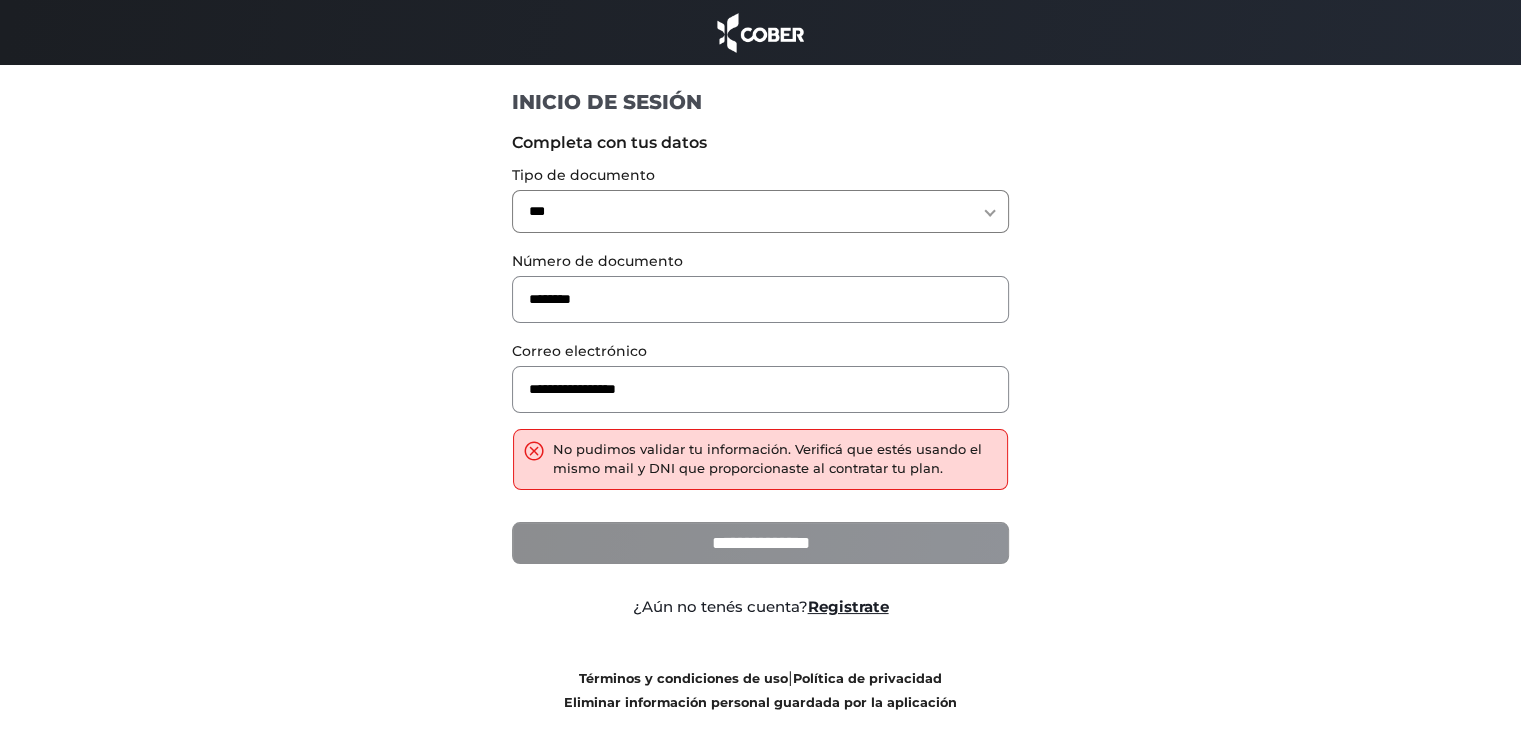 drag, startPoint x: 783, startPoint y: 529, endPoint x: 773, endPoint y: 528, distance: 10.049875 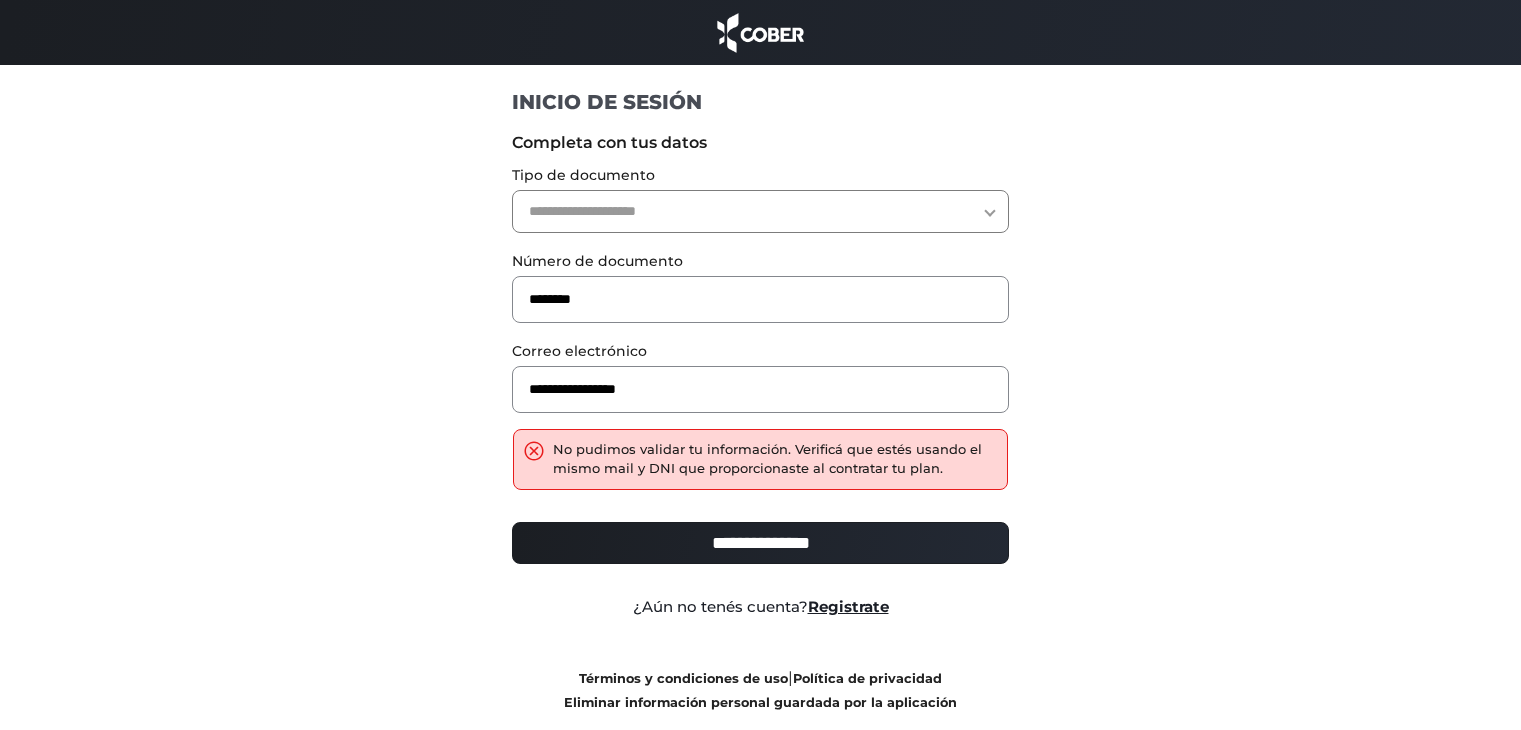 scroll, scrollTop: 0, scrollLeft: 0, axis: both 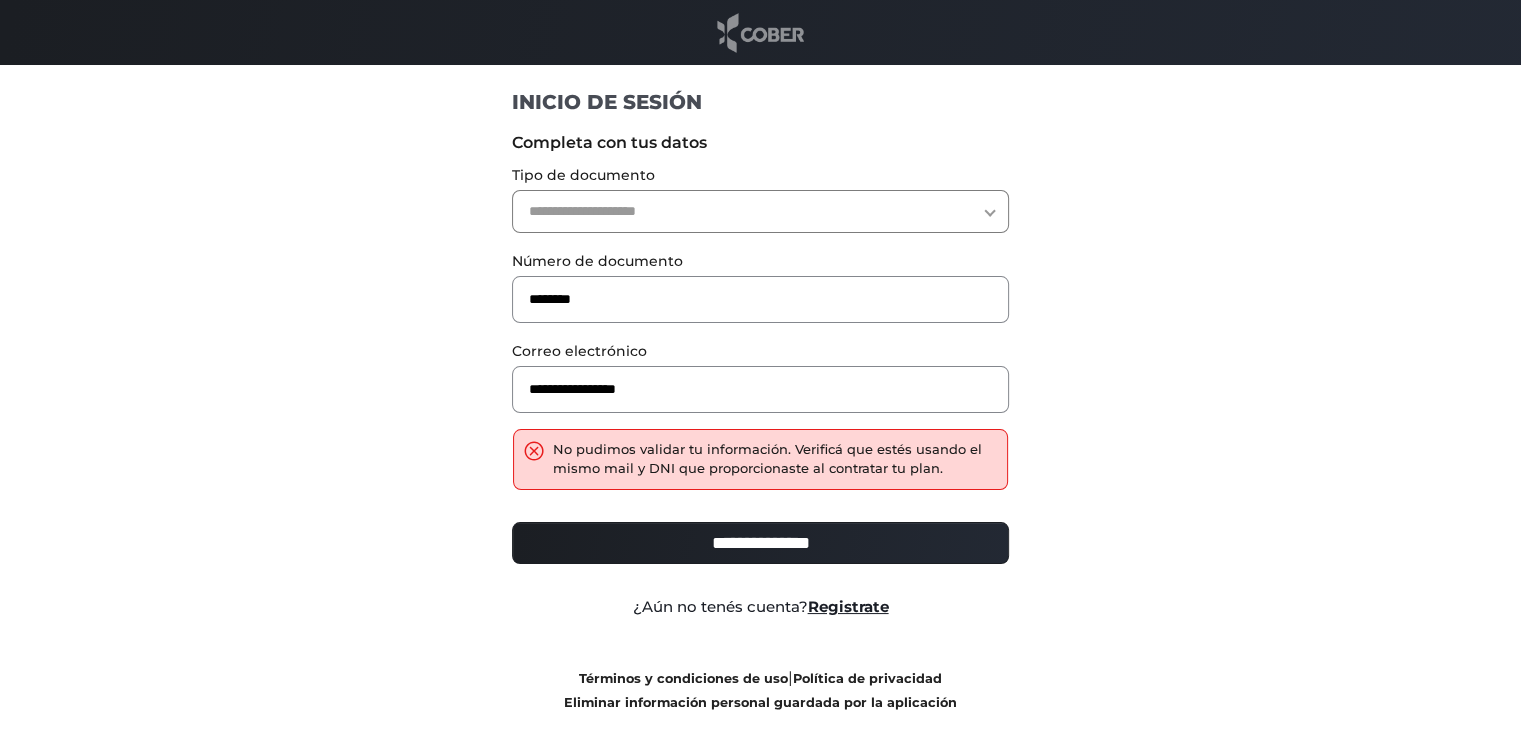 click at bounding box center [761, 32] 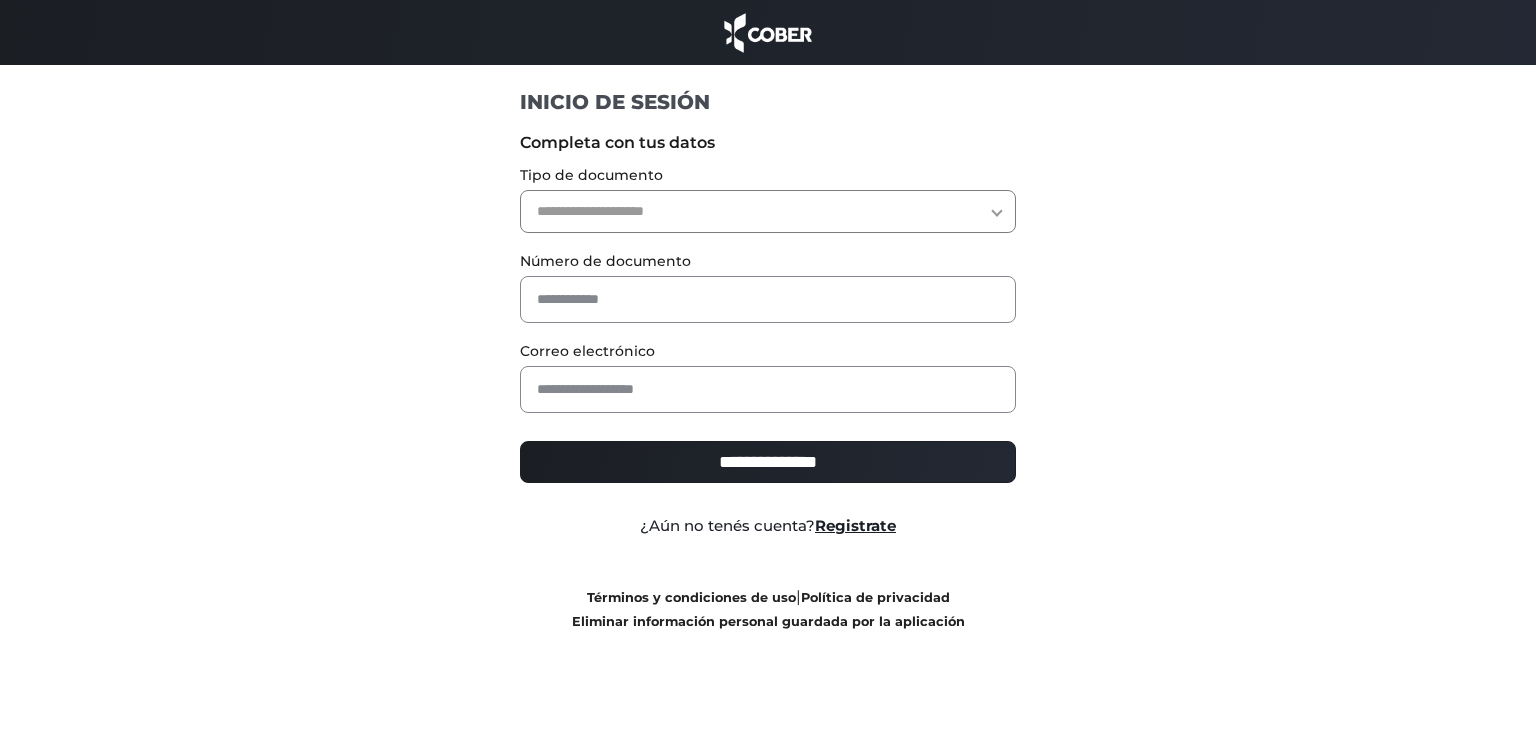 scroll, scrollTop: 0, scrollLeft: 0, axis: both 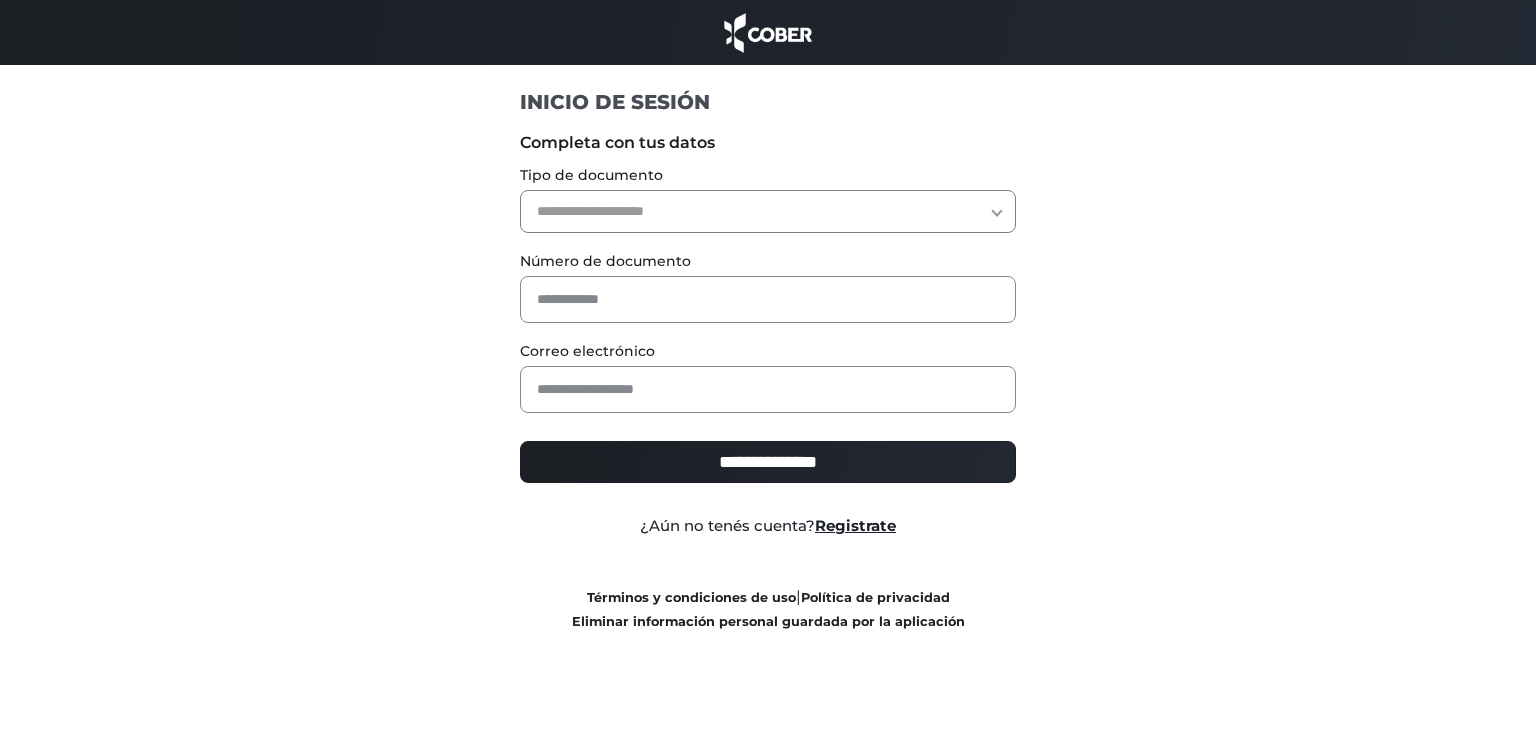 click on "**********" at bounding box center (768, 211) 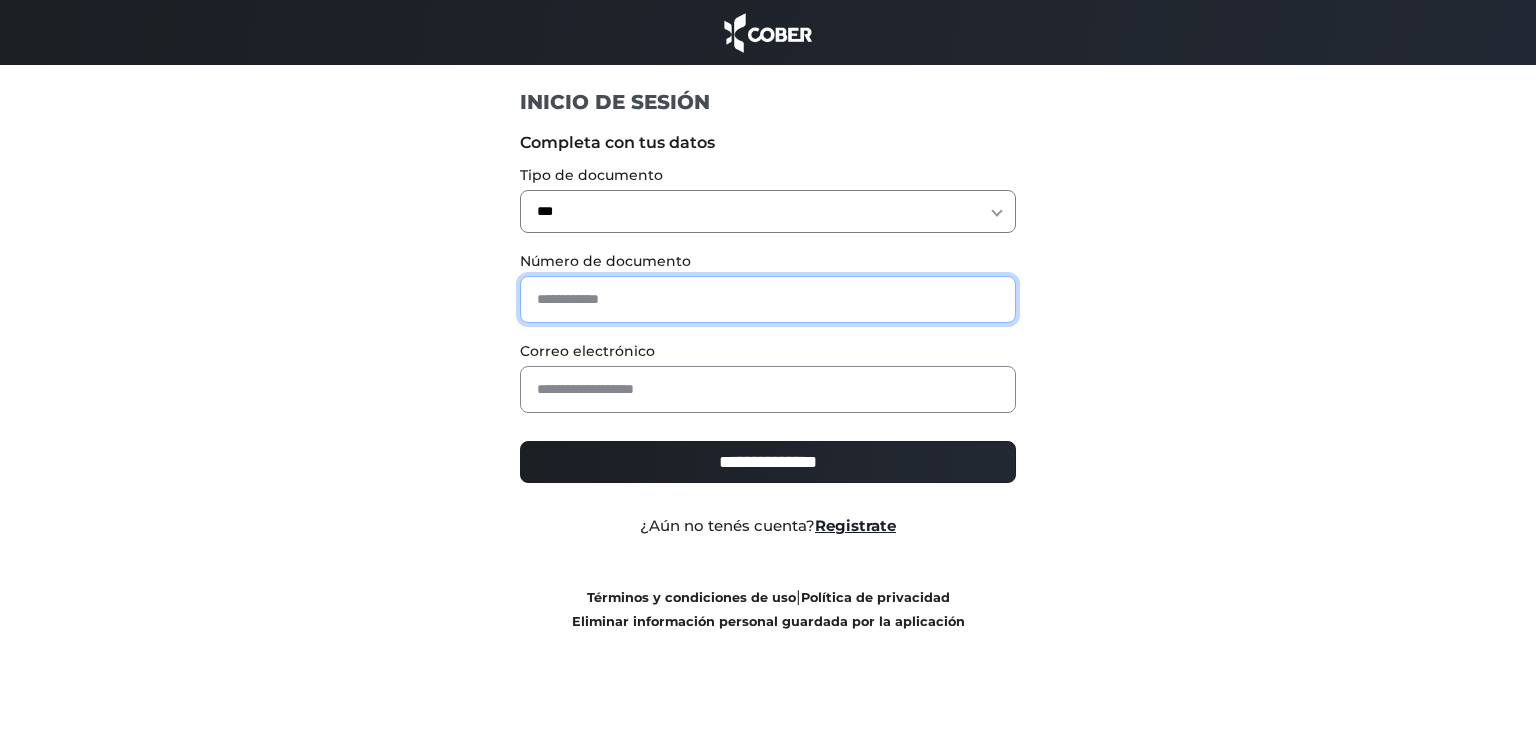 click at bounding box center [768, 299] 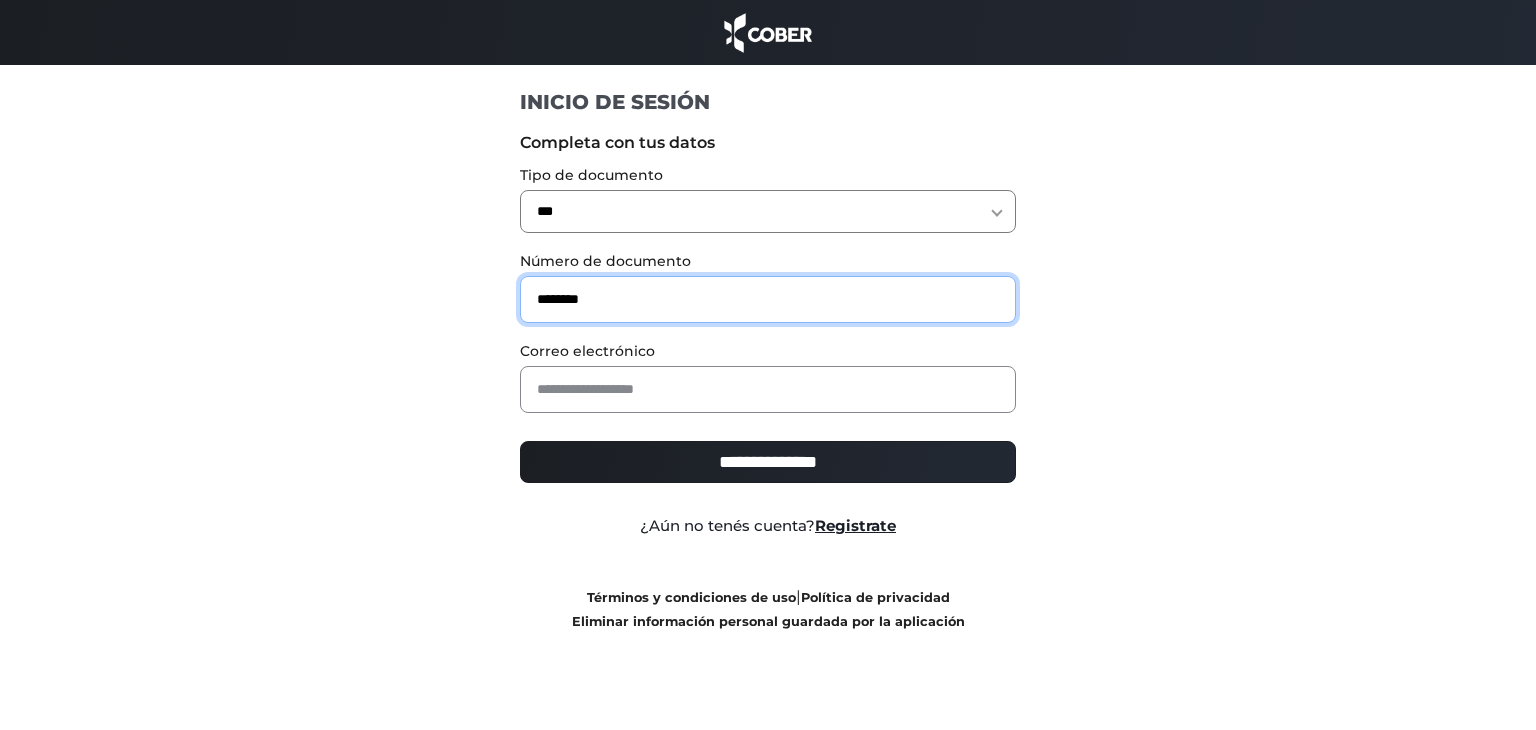 type on "********" 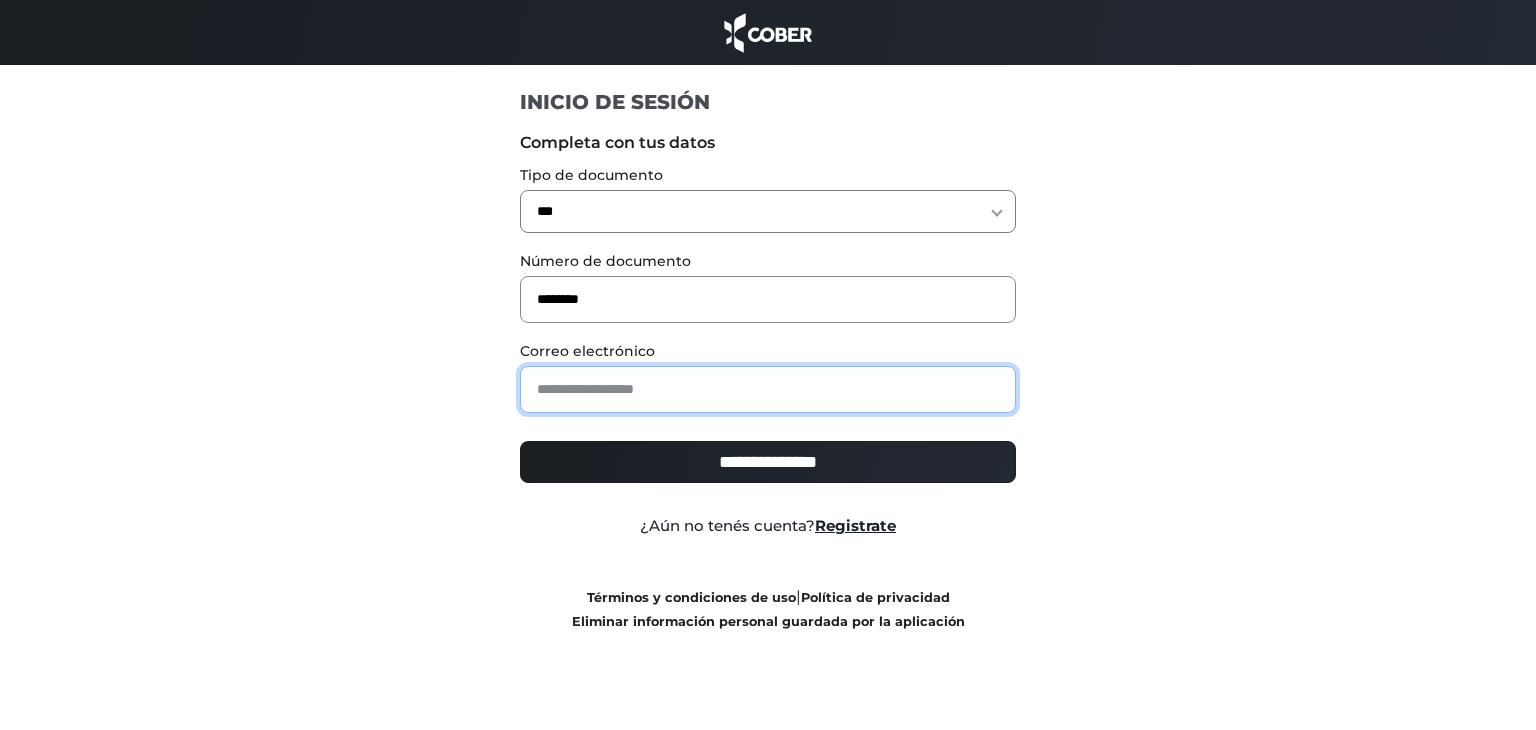drag, startPoint x: 564, startPoint y: 401, endPoint x: 537, endPoint y: 312, distance: 93.00538 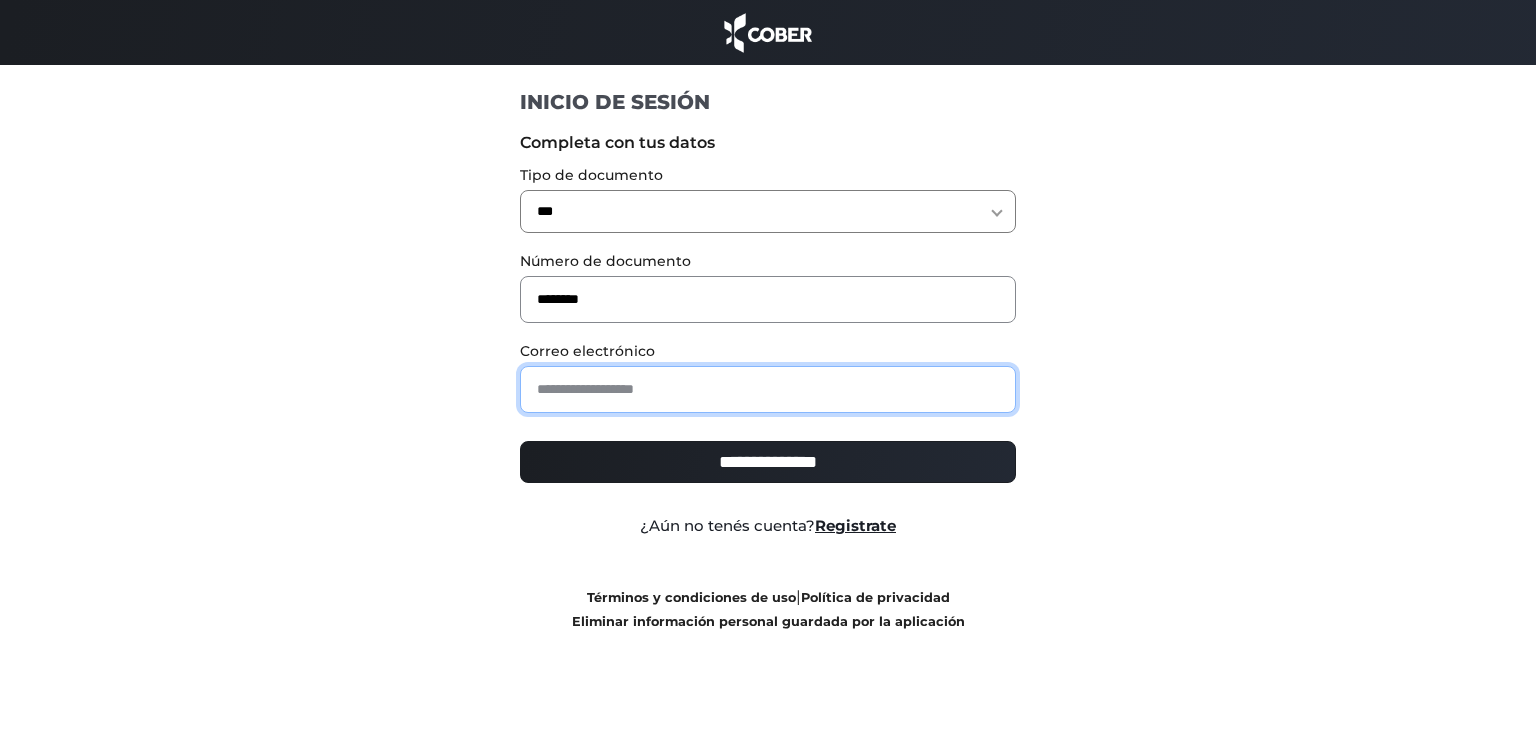 click at bounding box center (768, 389) 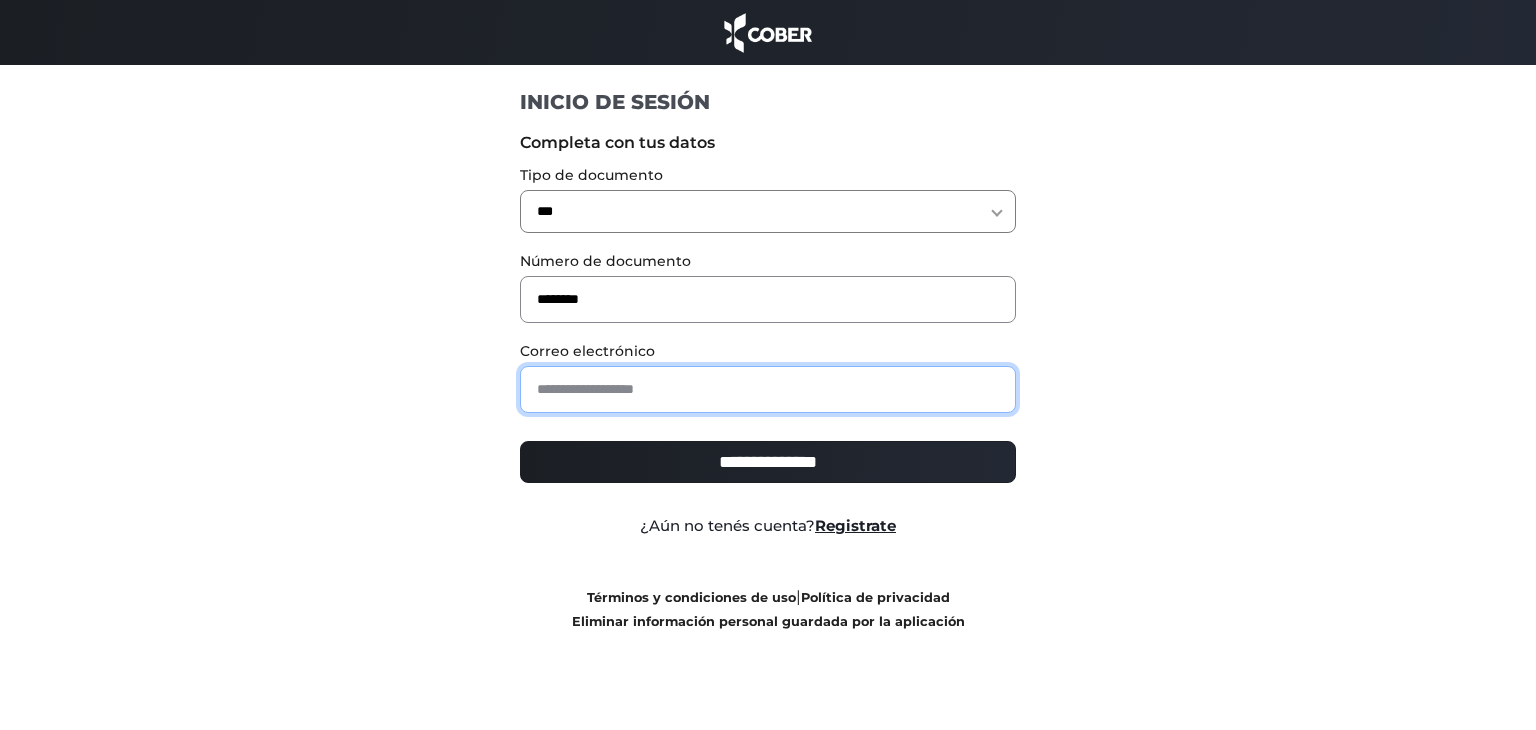 paste on "**********" 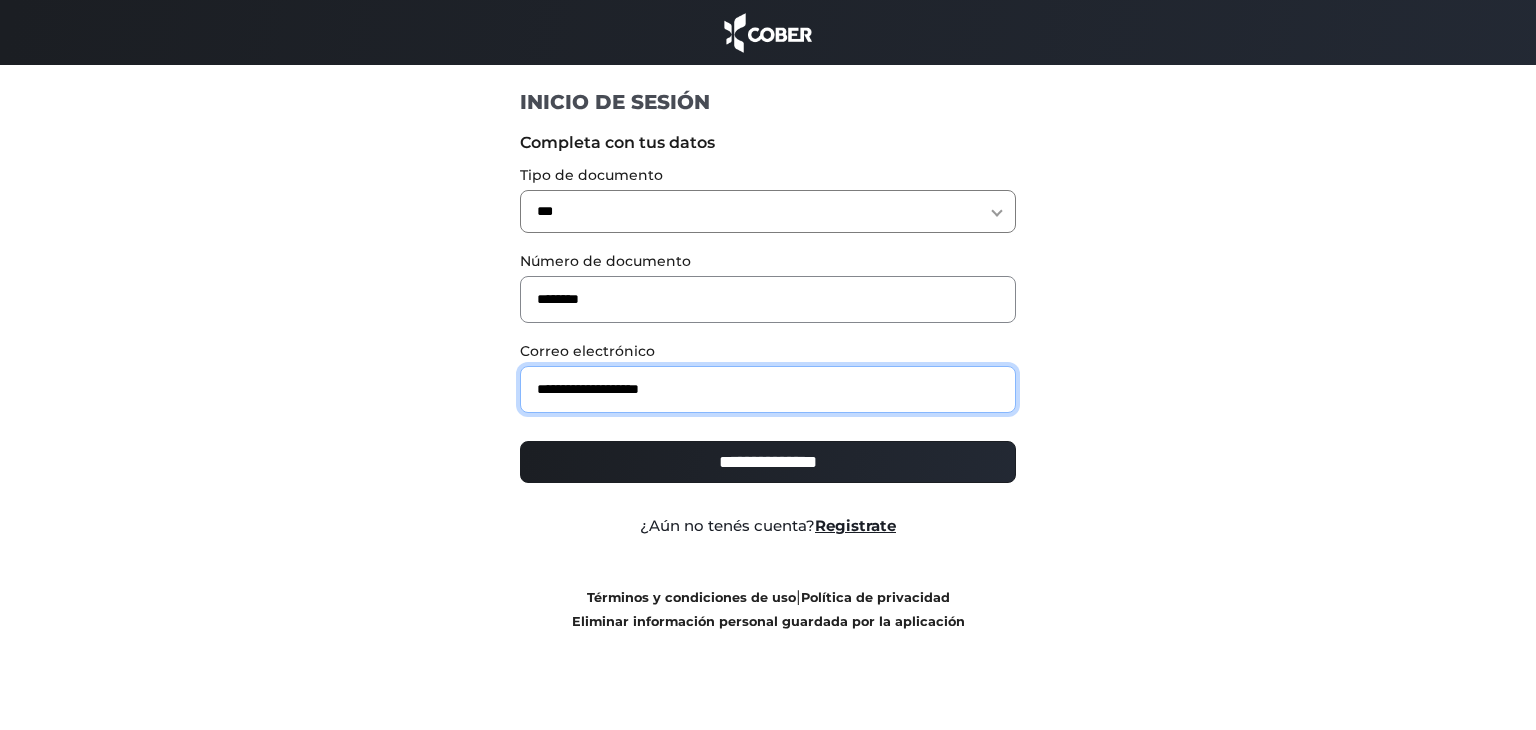 type on "**********" 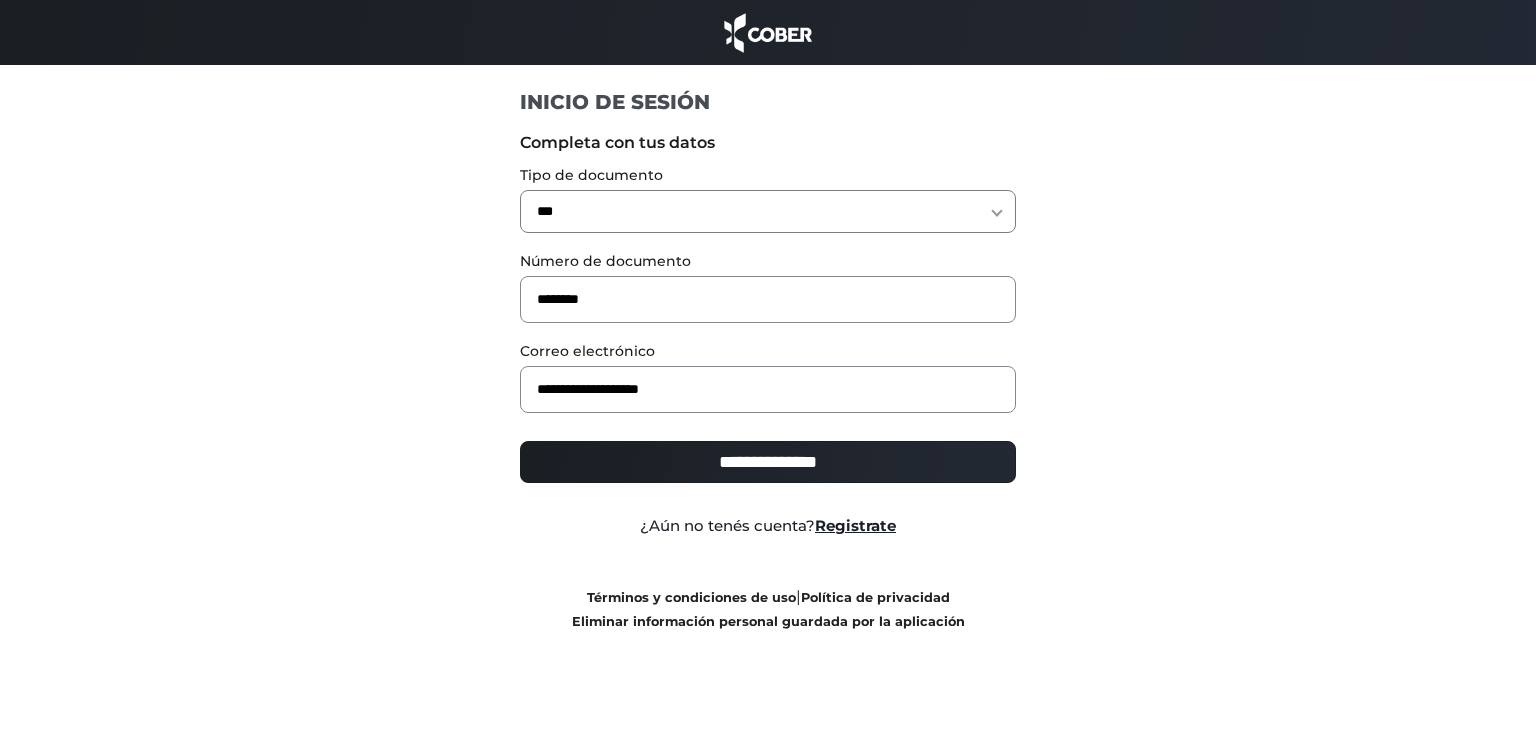click on "**********" at bounding box center (768, 462) 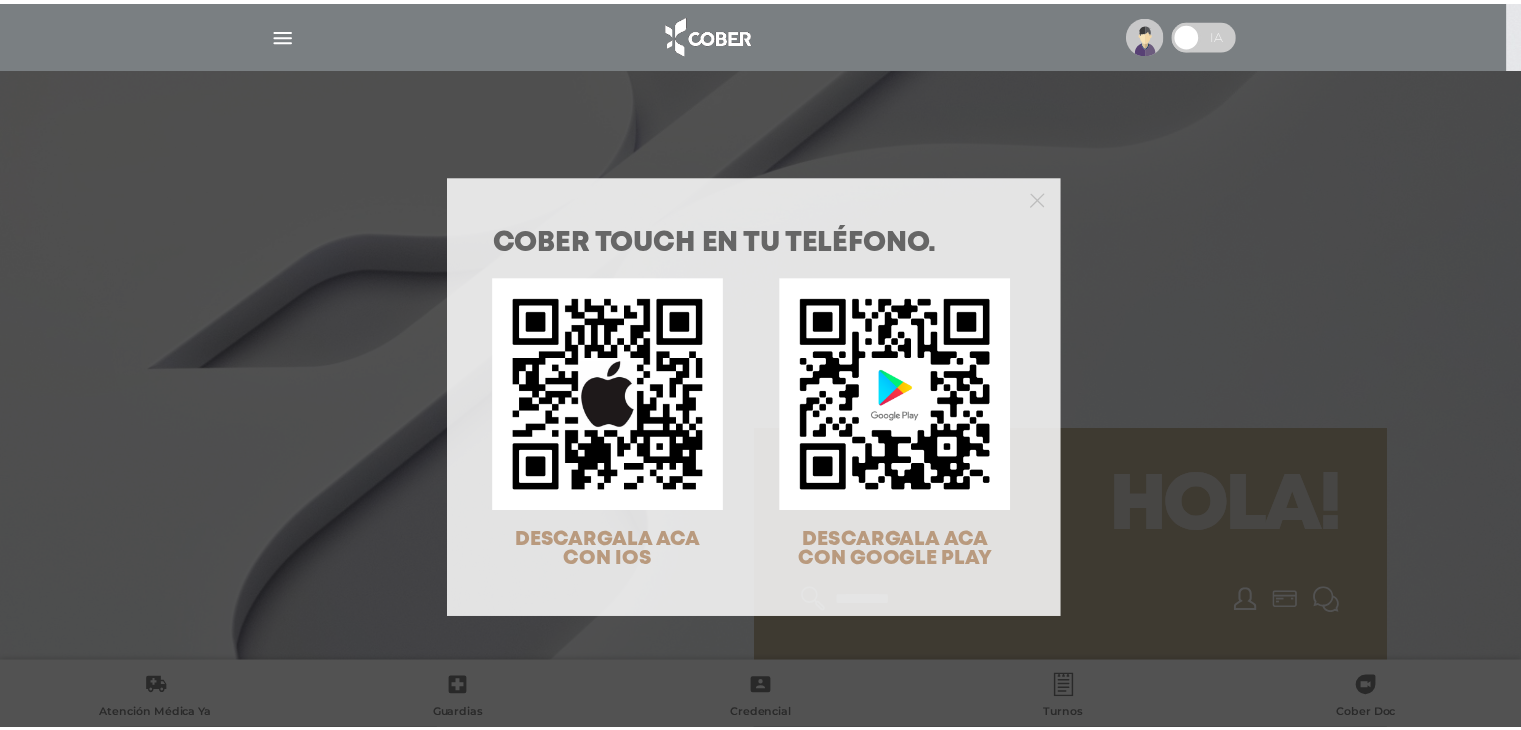 scroll, scrollTop: 0, scrollLeft: 0, axis: both 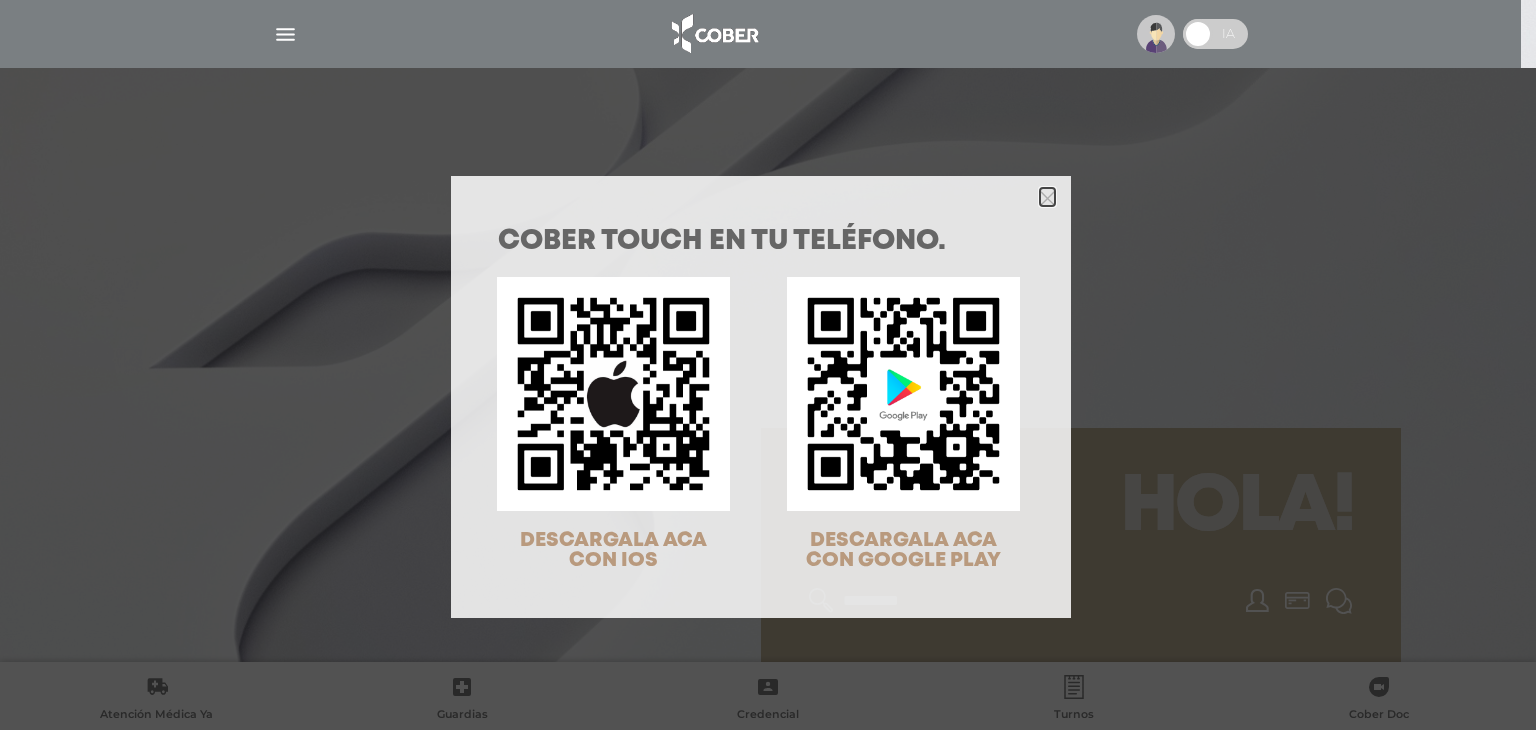 click at bounding box center [1047, 198] 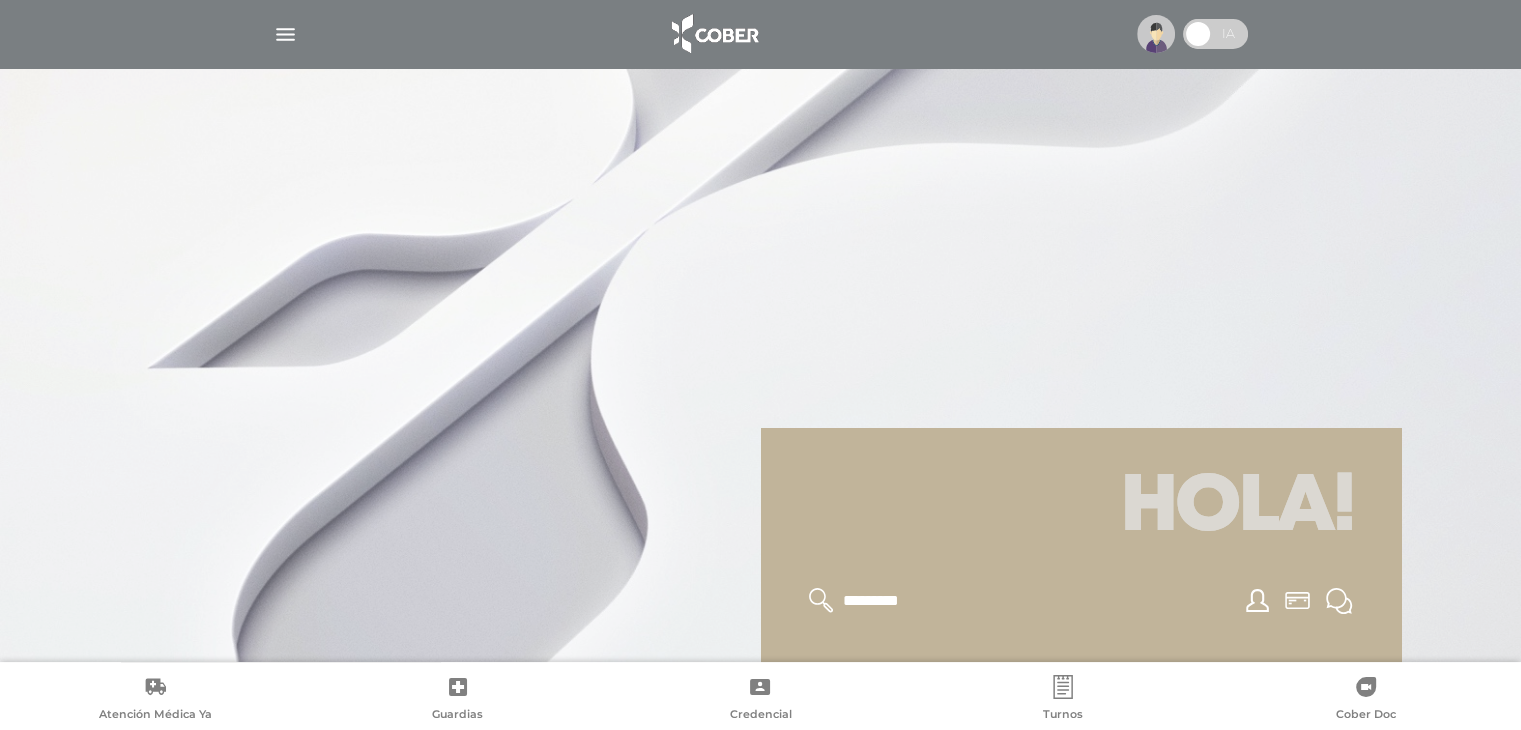 click at bounding box center (285, 34) 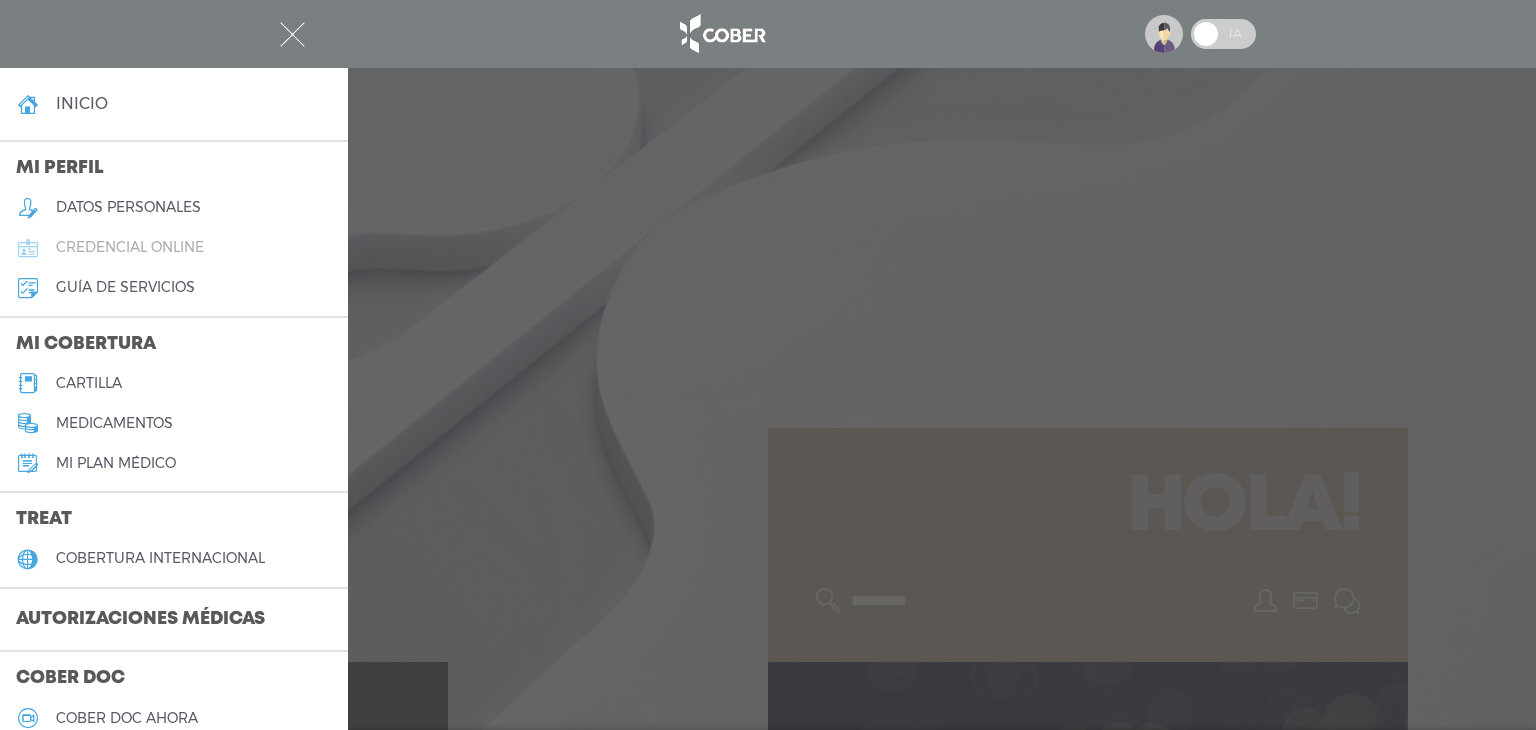 click on "credencial online" at bounding box center (130, 247) 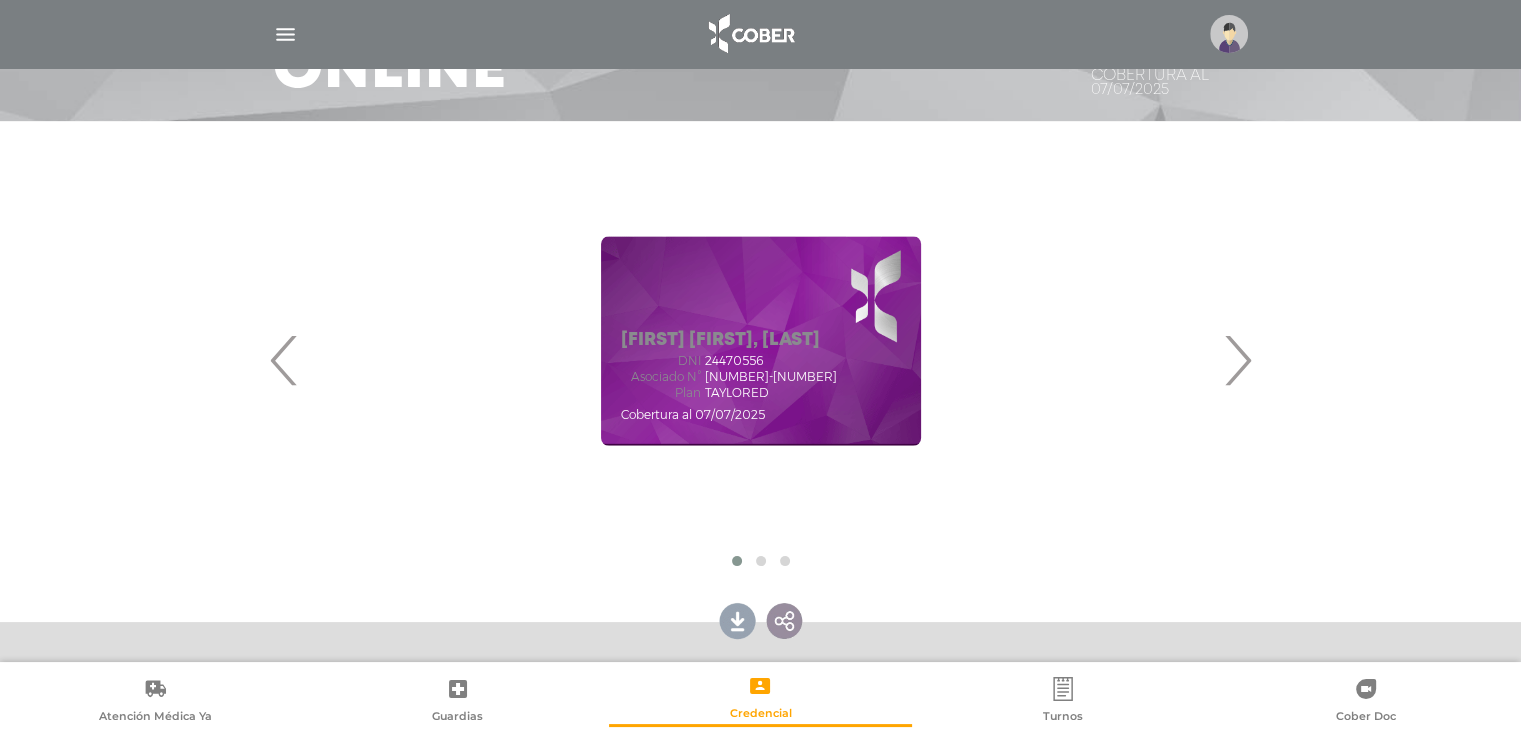 scroll, scrollTop: 200, scrollLeft: 0, axis: vertical 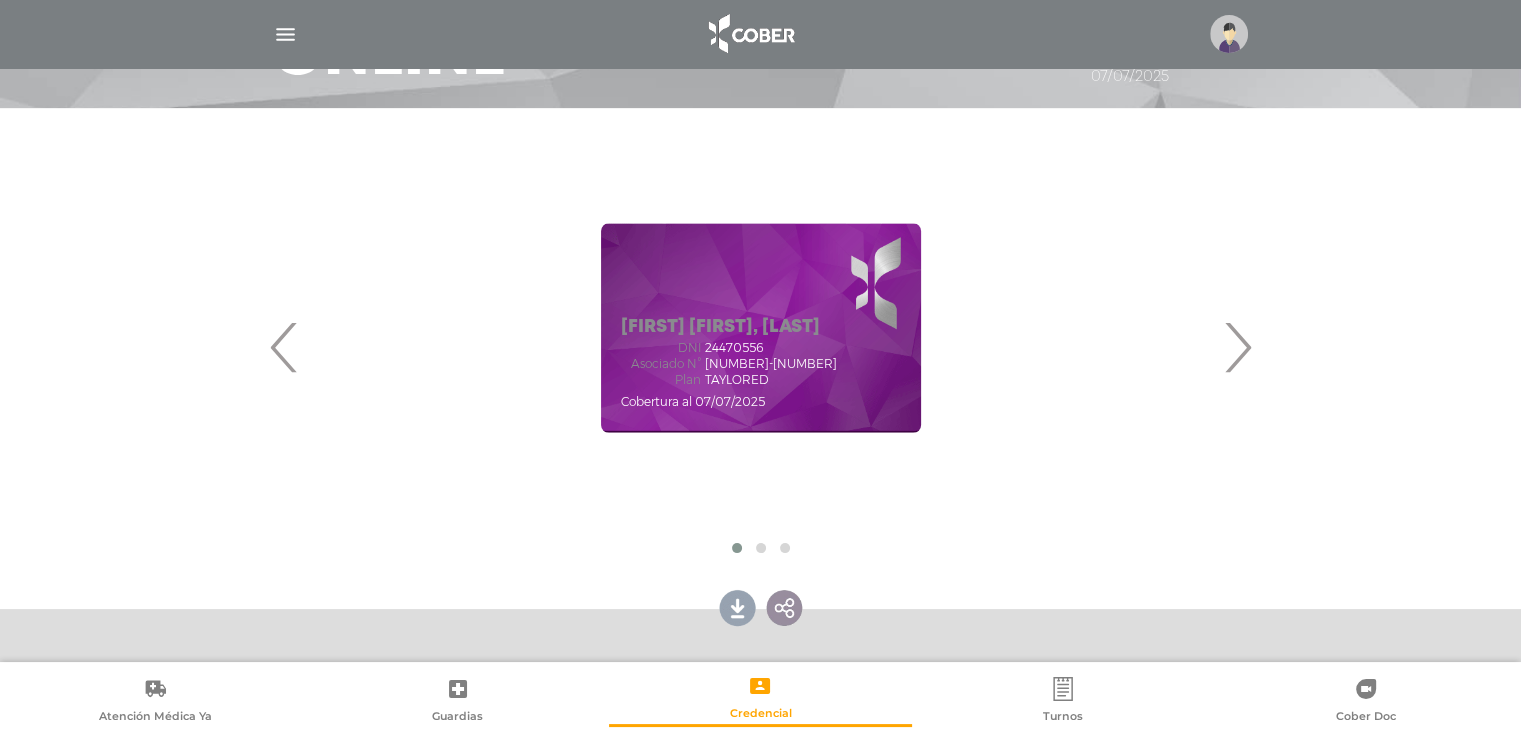 click on "›" at bounding box center (1237, 347) 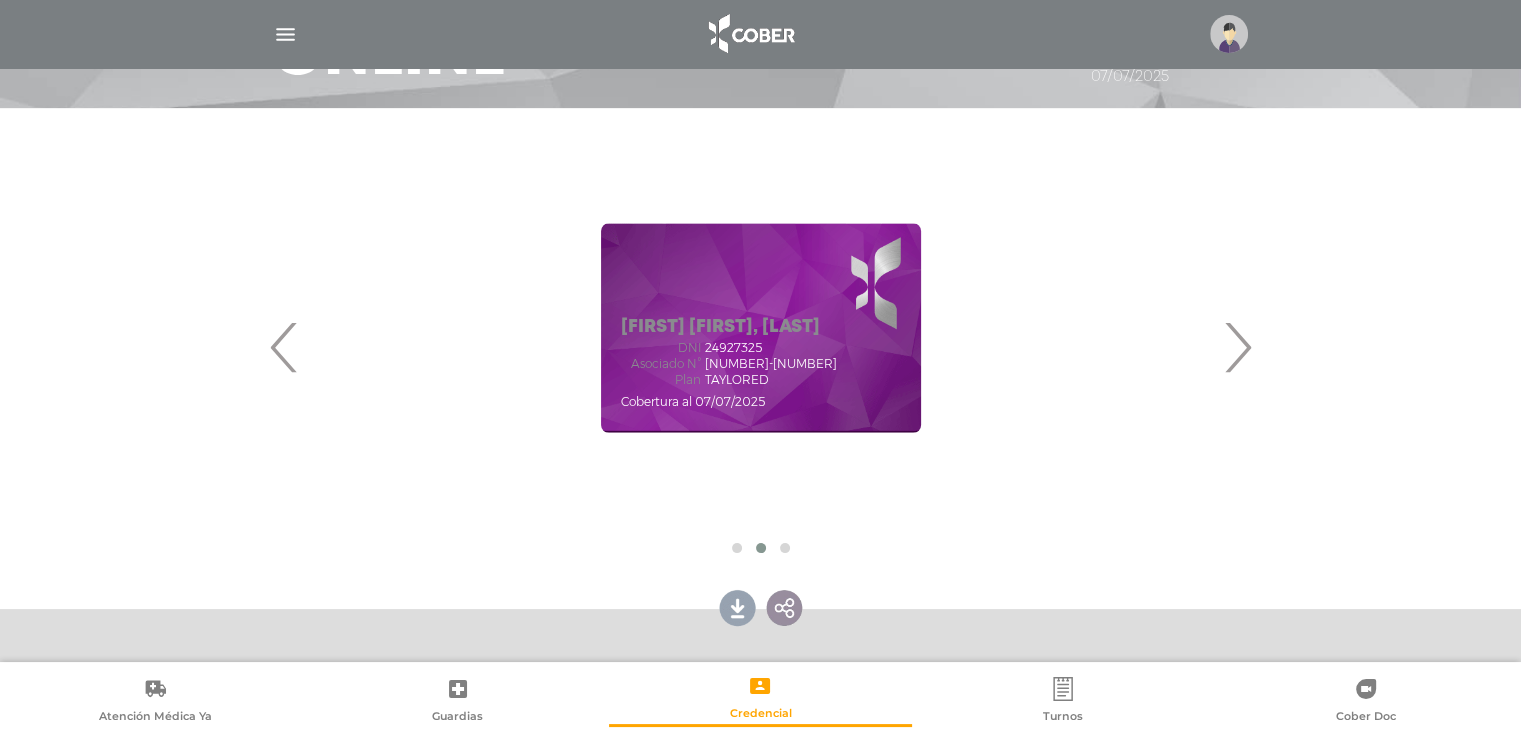 click on "›" at bounding box center (1237, 347) 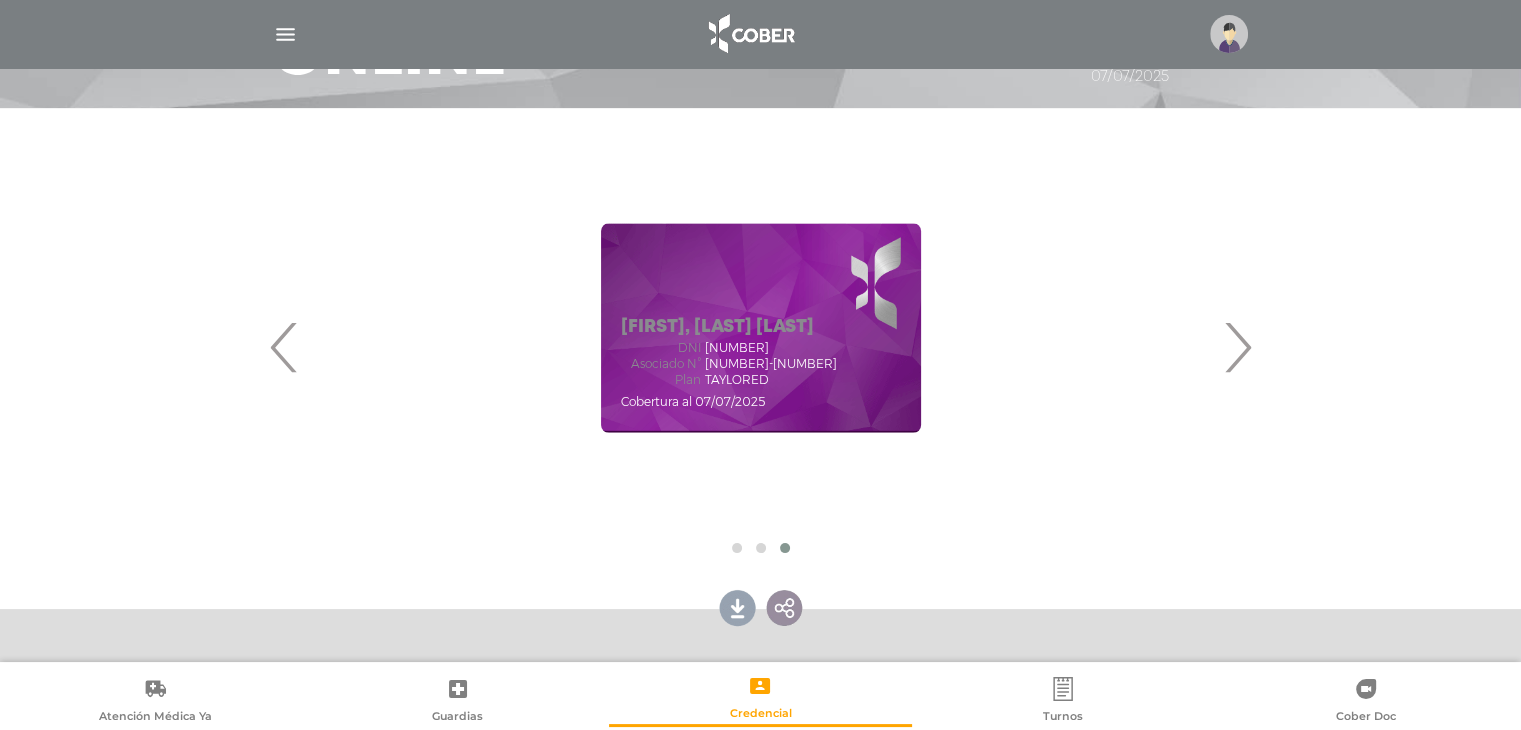 click at bounding box center [285, 34] 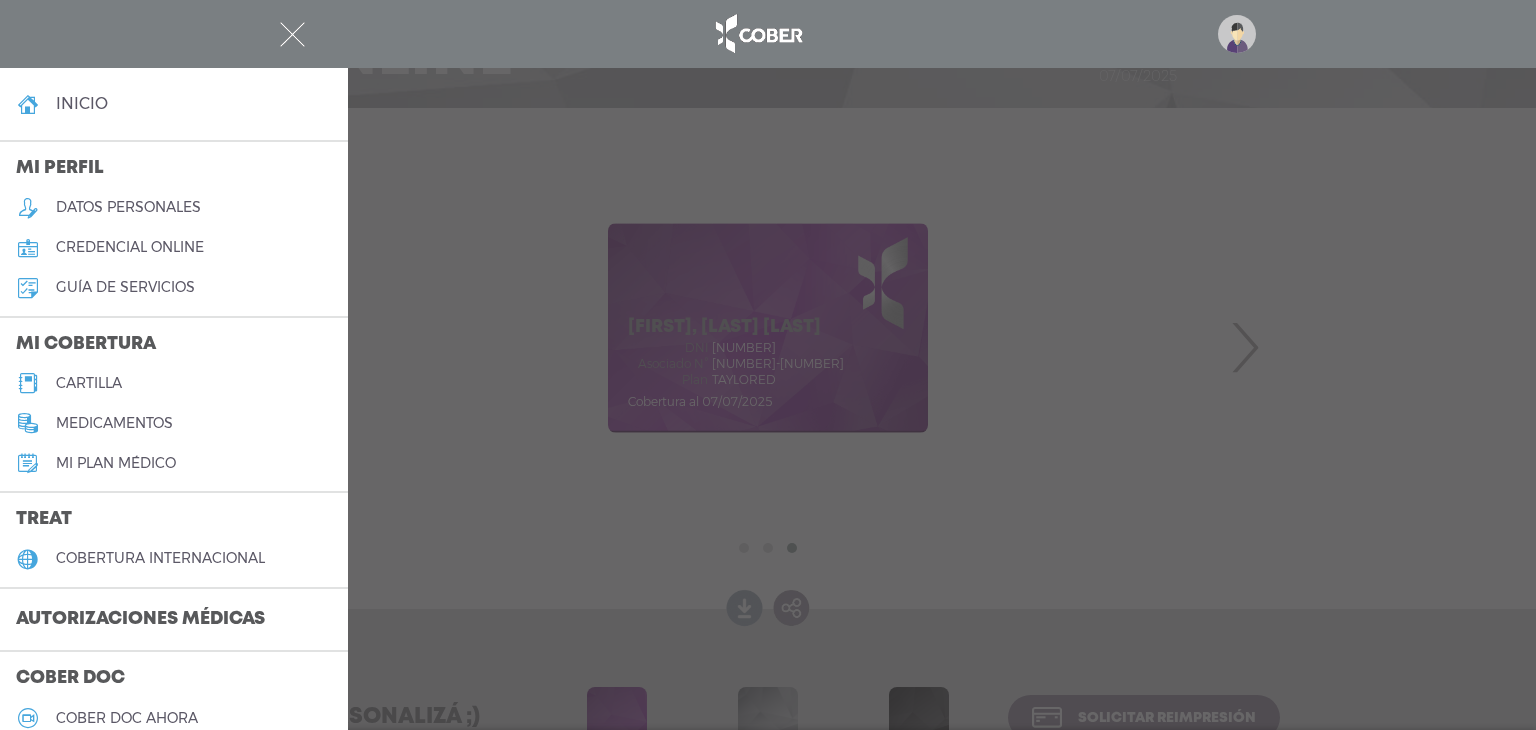 click on "datos personales" at bounding box center (128, 207) 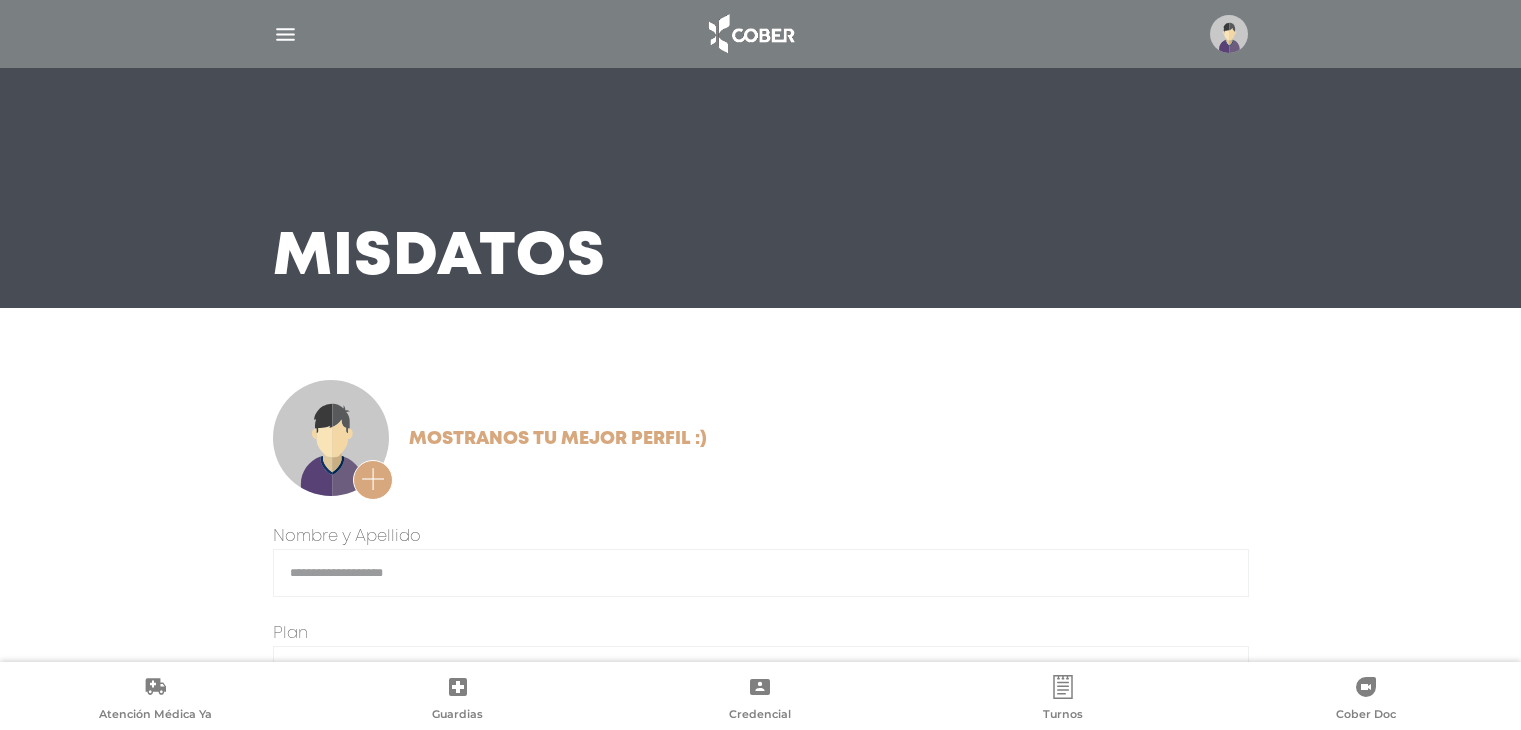 scroll, scrollTop: 0, scrollLeft: 0, axis: both 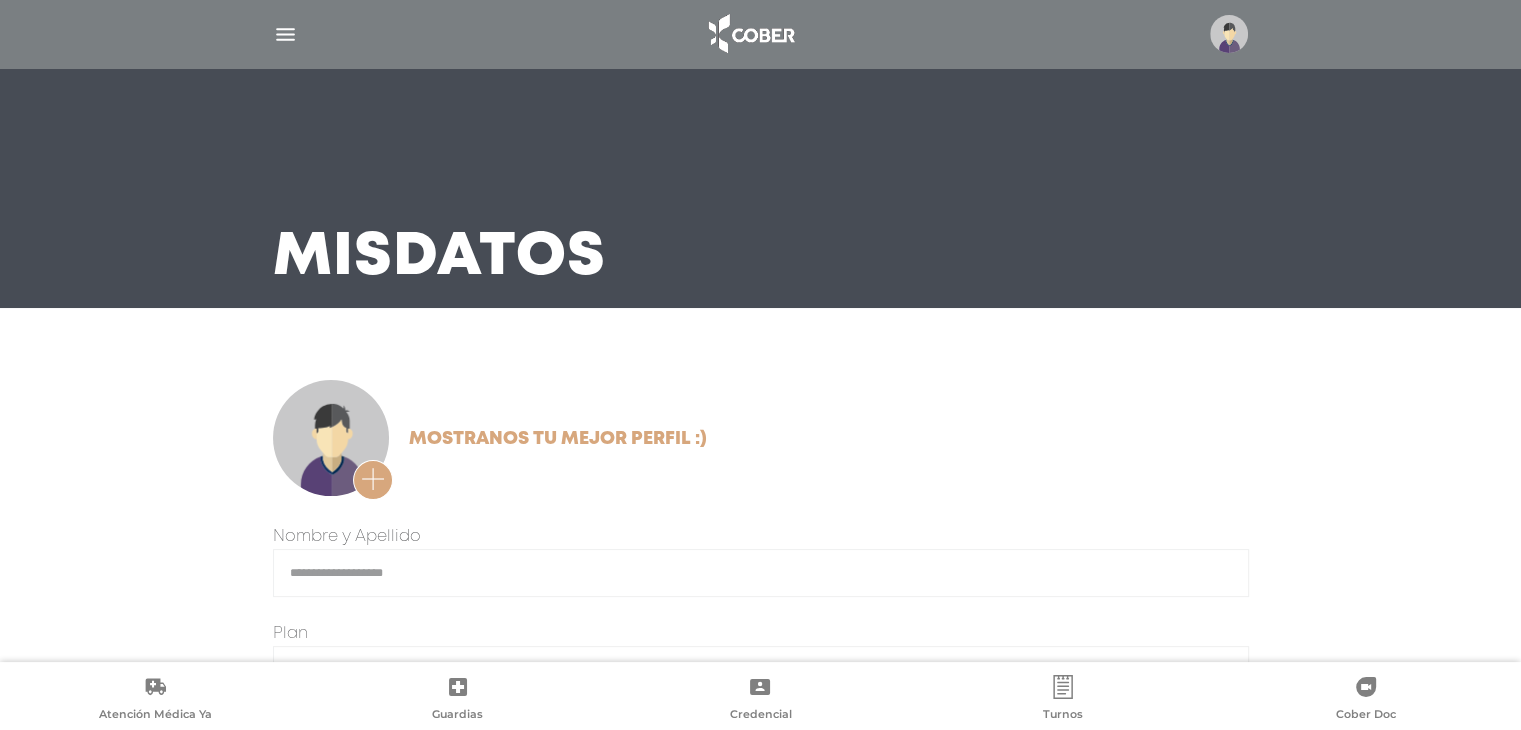click at bounding box center (761, 34) 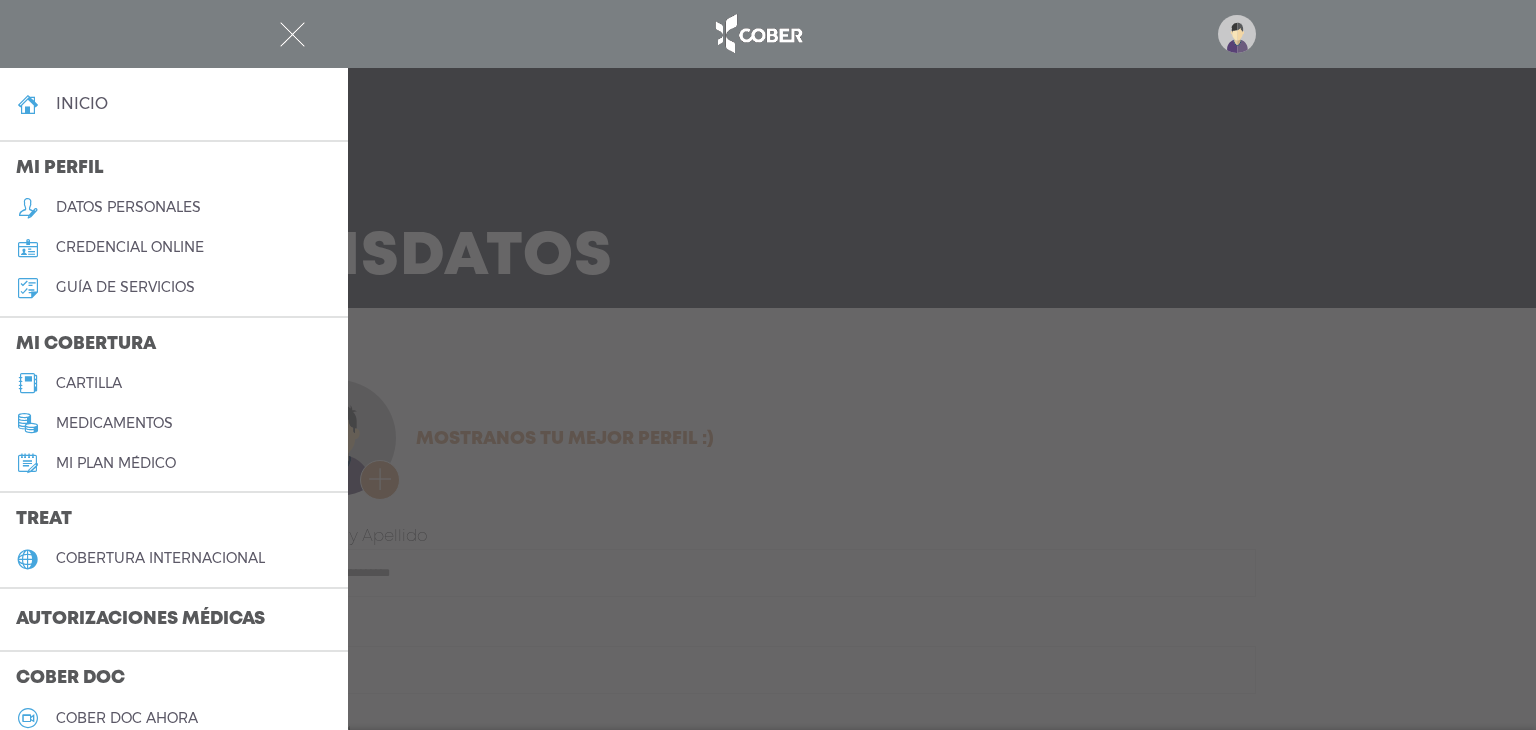 click on "cartilla" at bounding box center (174, 383) 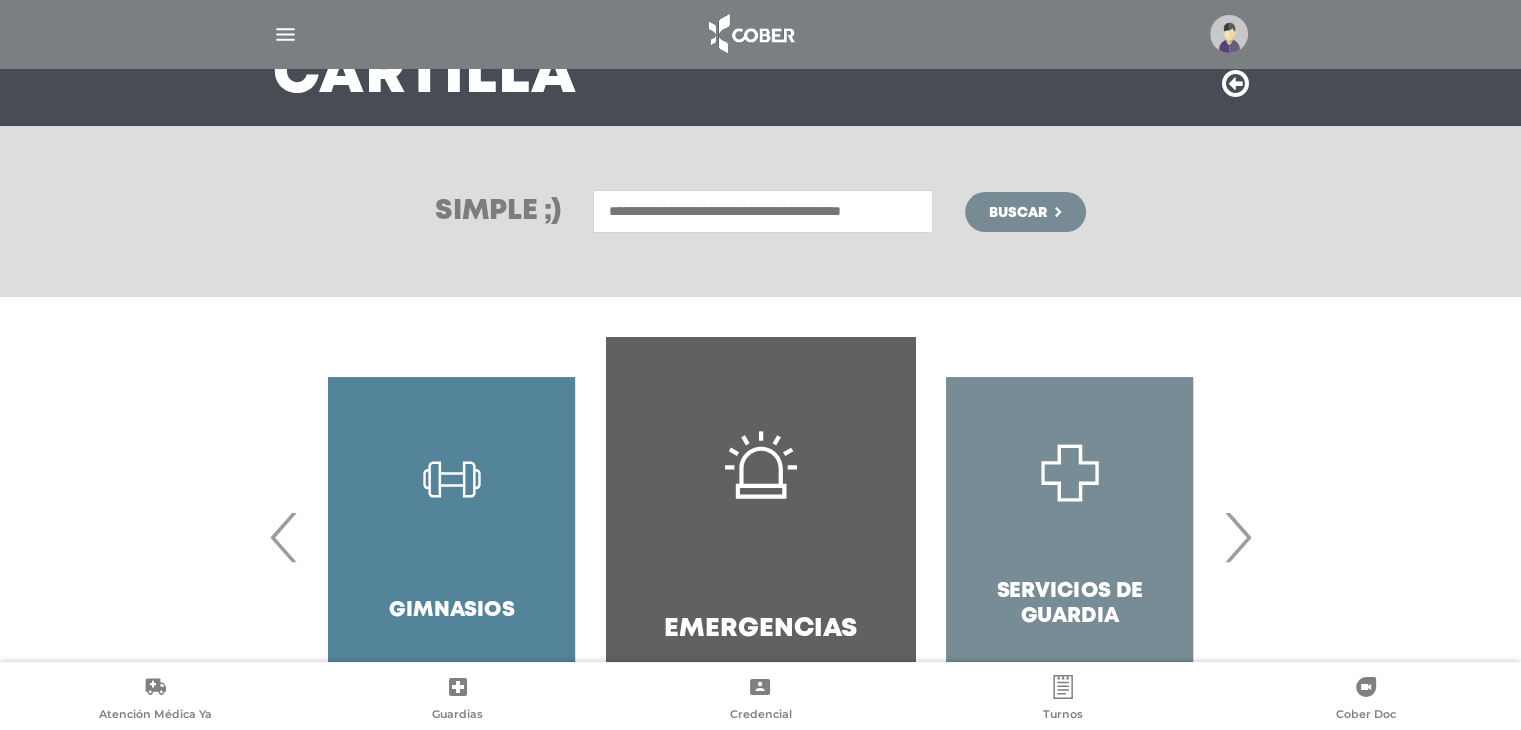 scroll, scrollTop: 296, scrollLeft: 0, axis: vertical 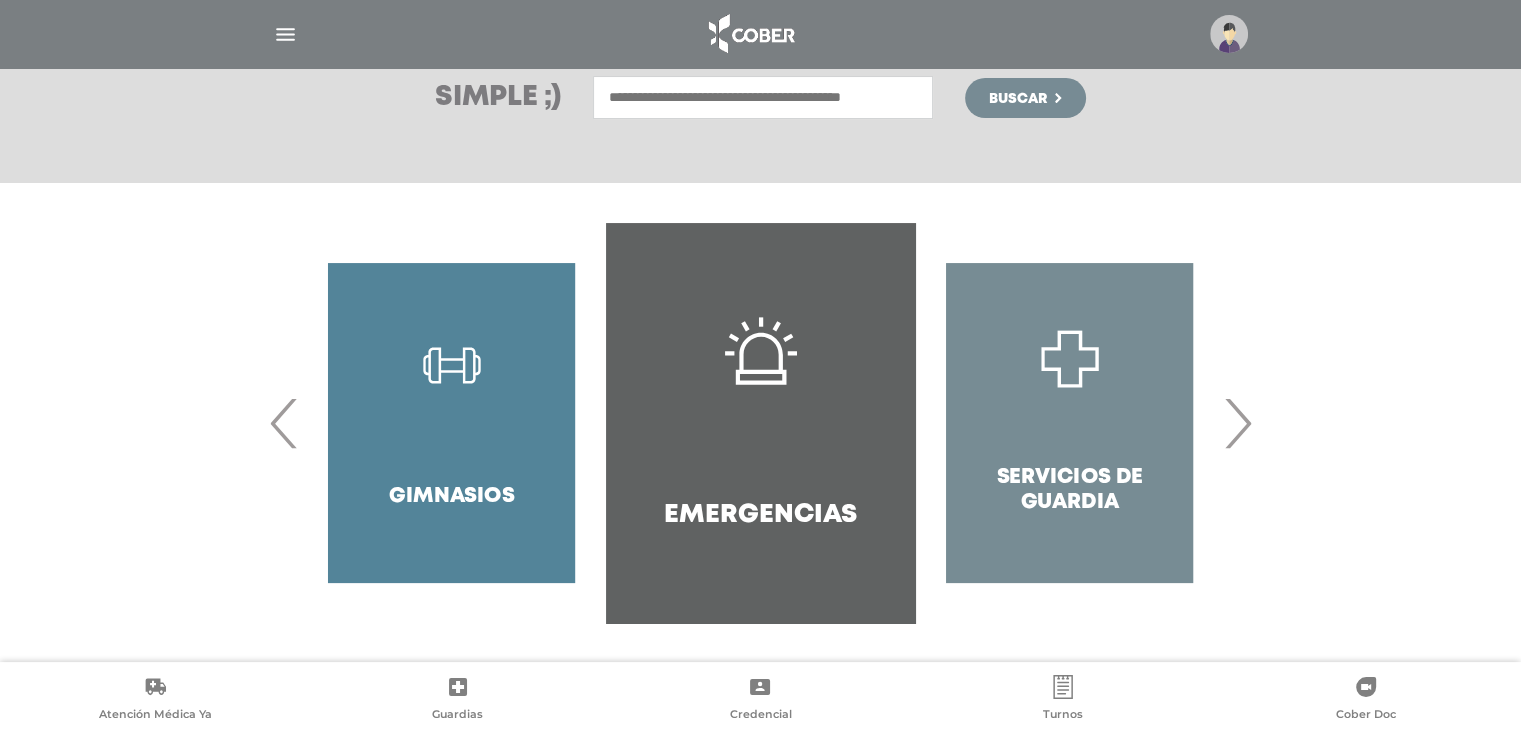 click on "›" at bounding box center (1237, 423) 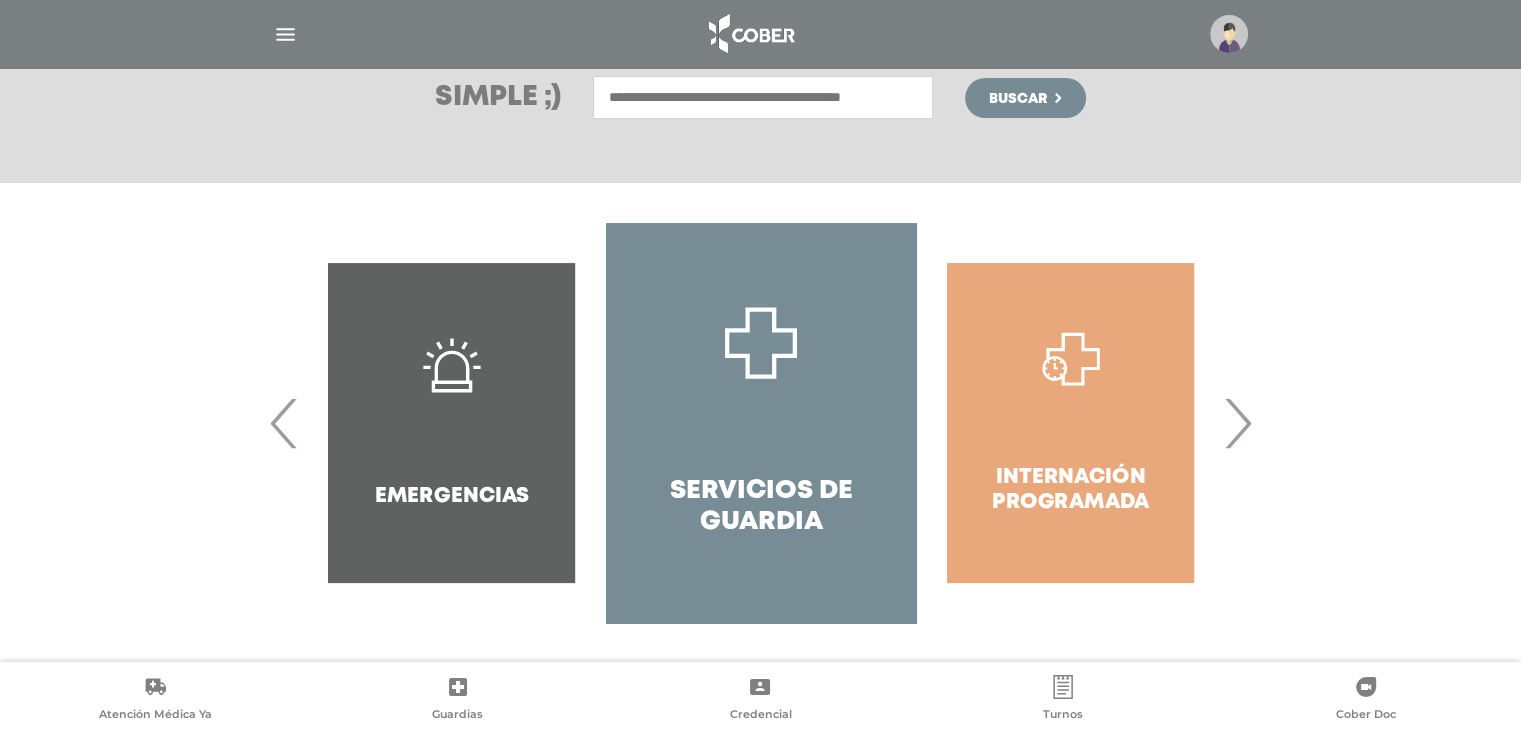 click on "›" at bounding box center [1237, 423] 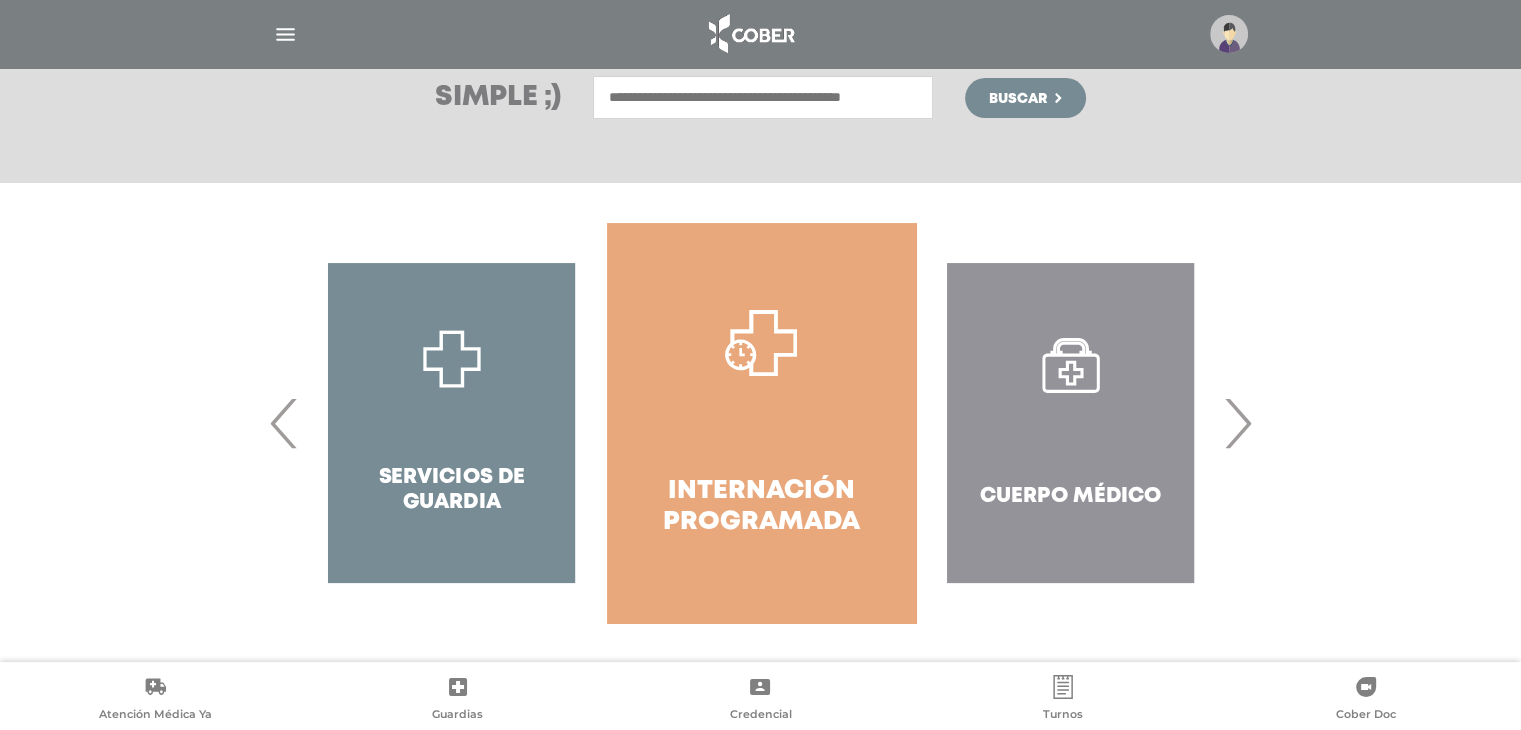 click on "›" at bounding box center (1237, 423) 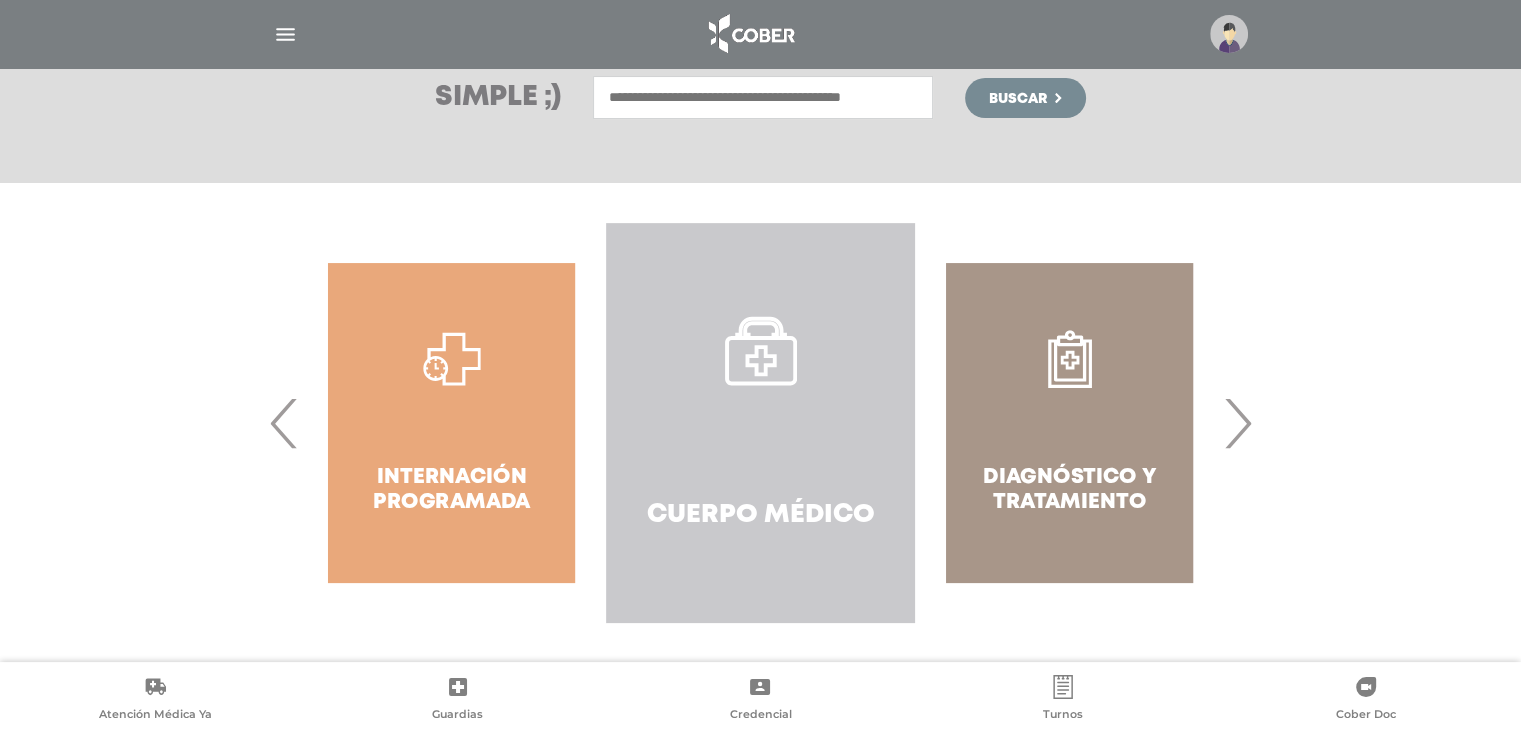 click on "Cuerpo Médico" at bounding box center (760, 423) 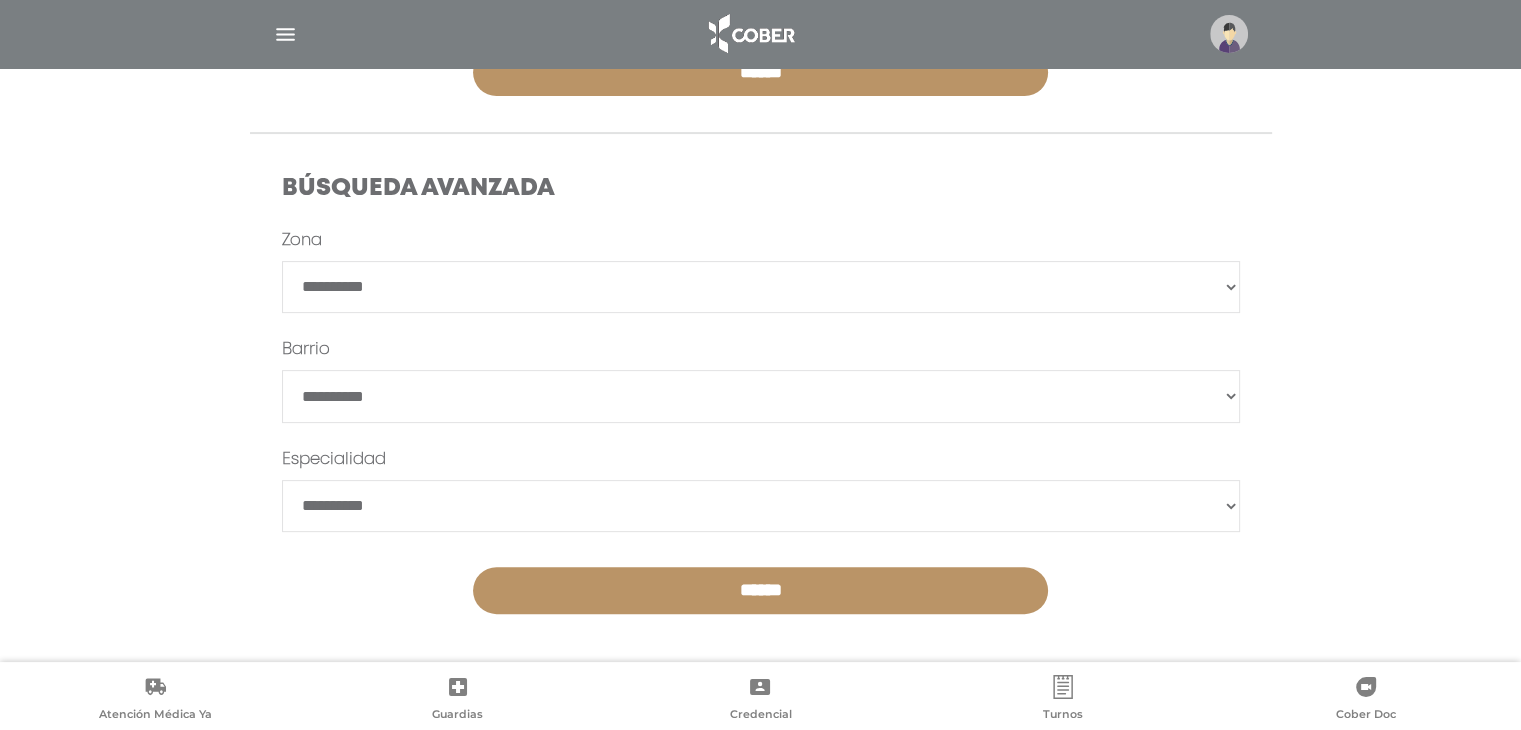 scroll, scrollTop: 520, scrollLeft: 0, axis: vertical 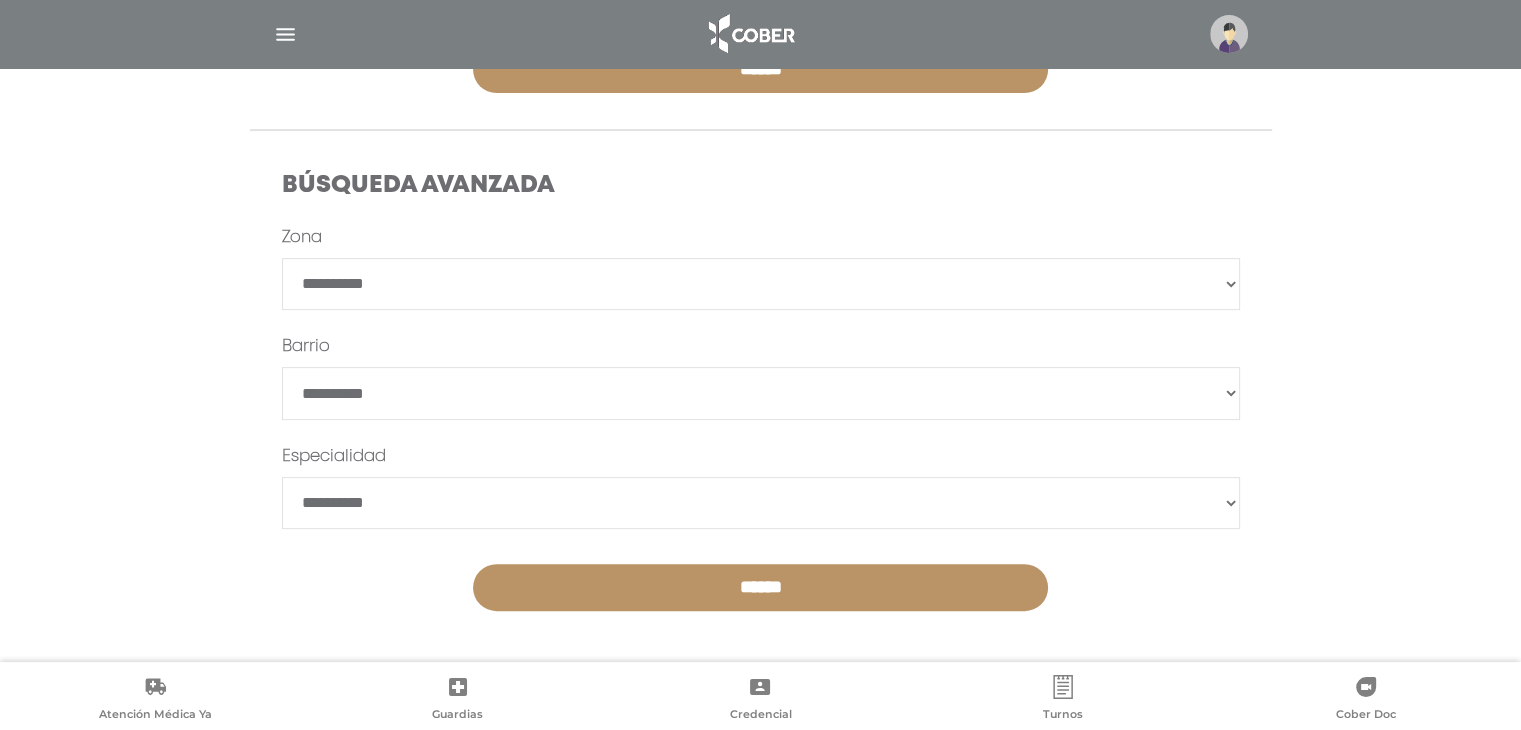 click on "**********" at bounding box center [761, 503] 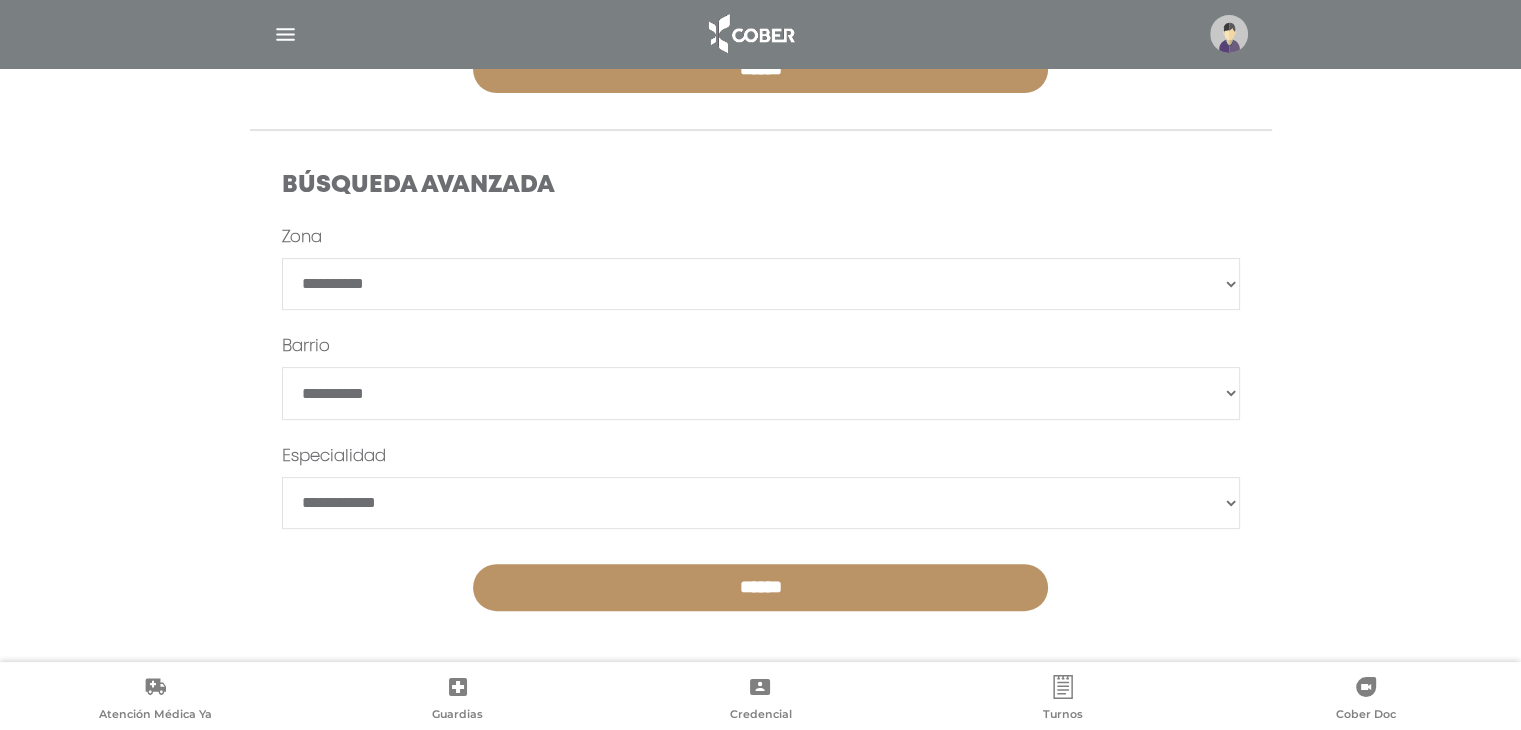 click on "**********" at bounding box center [761, 284] 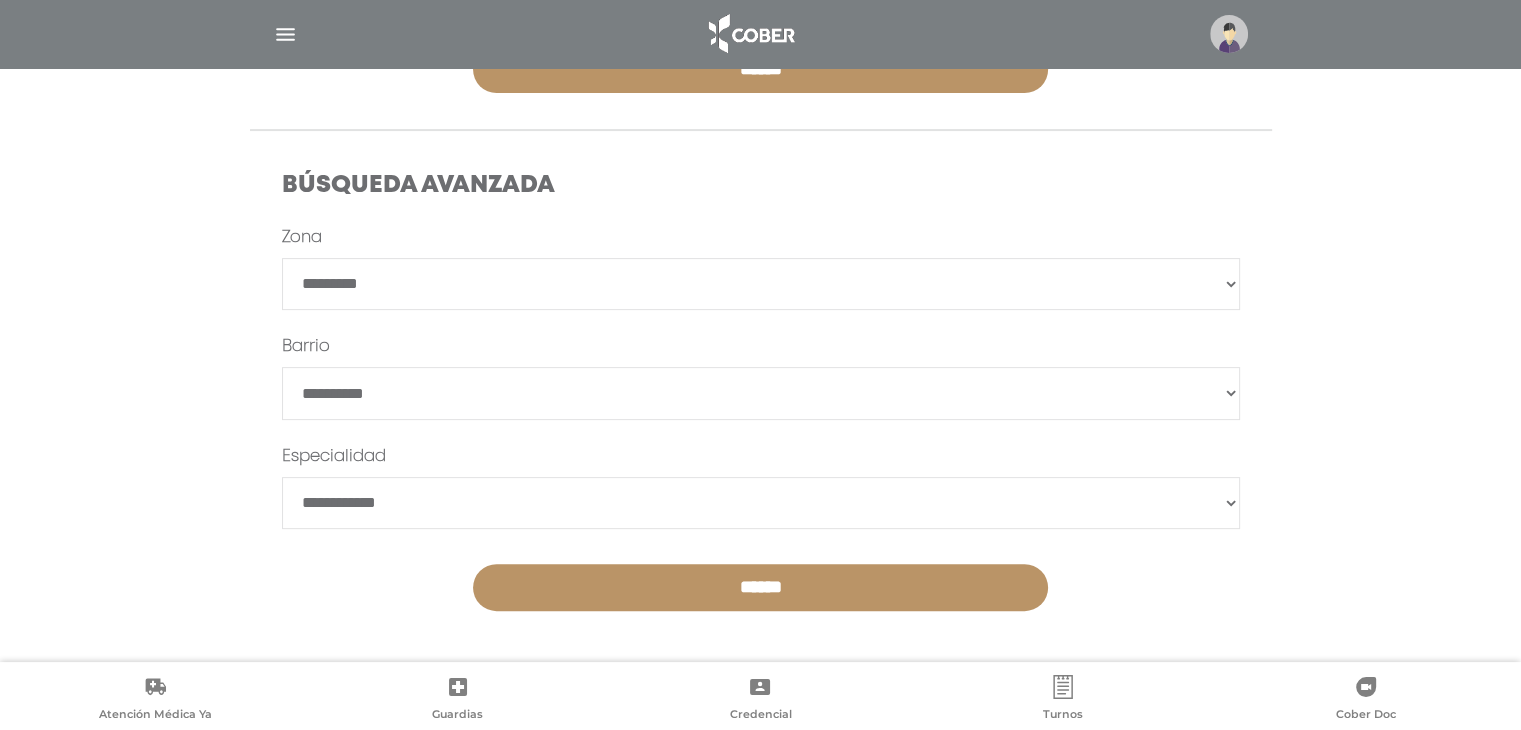click on "**********" at bounding box center [761, 284] 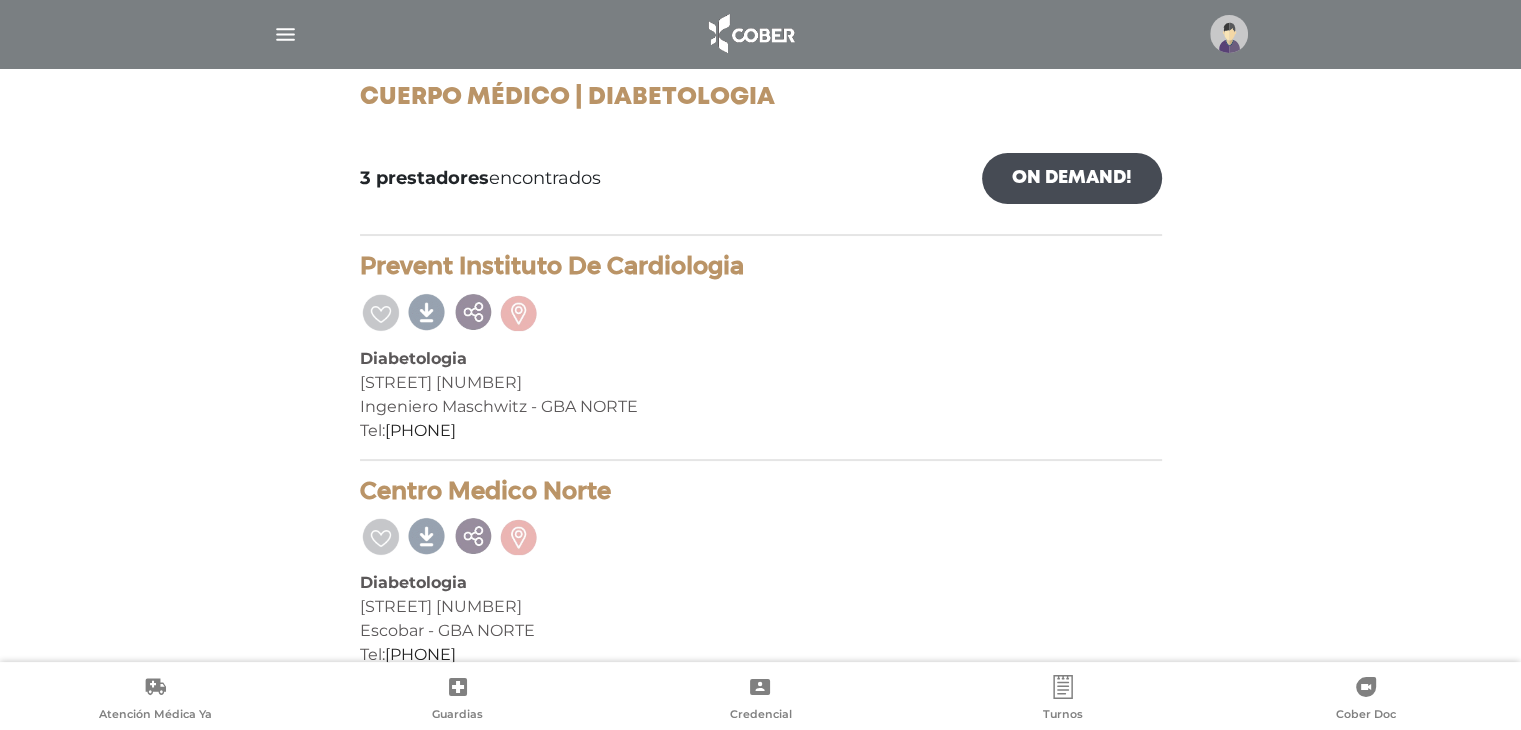 scroll, scrollTop: 0, scrollLeft: 0, axis: both 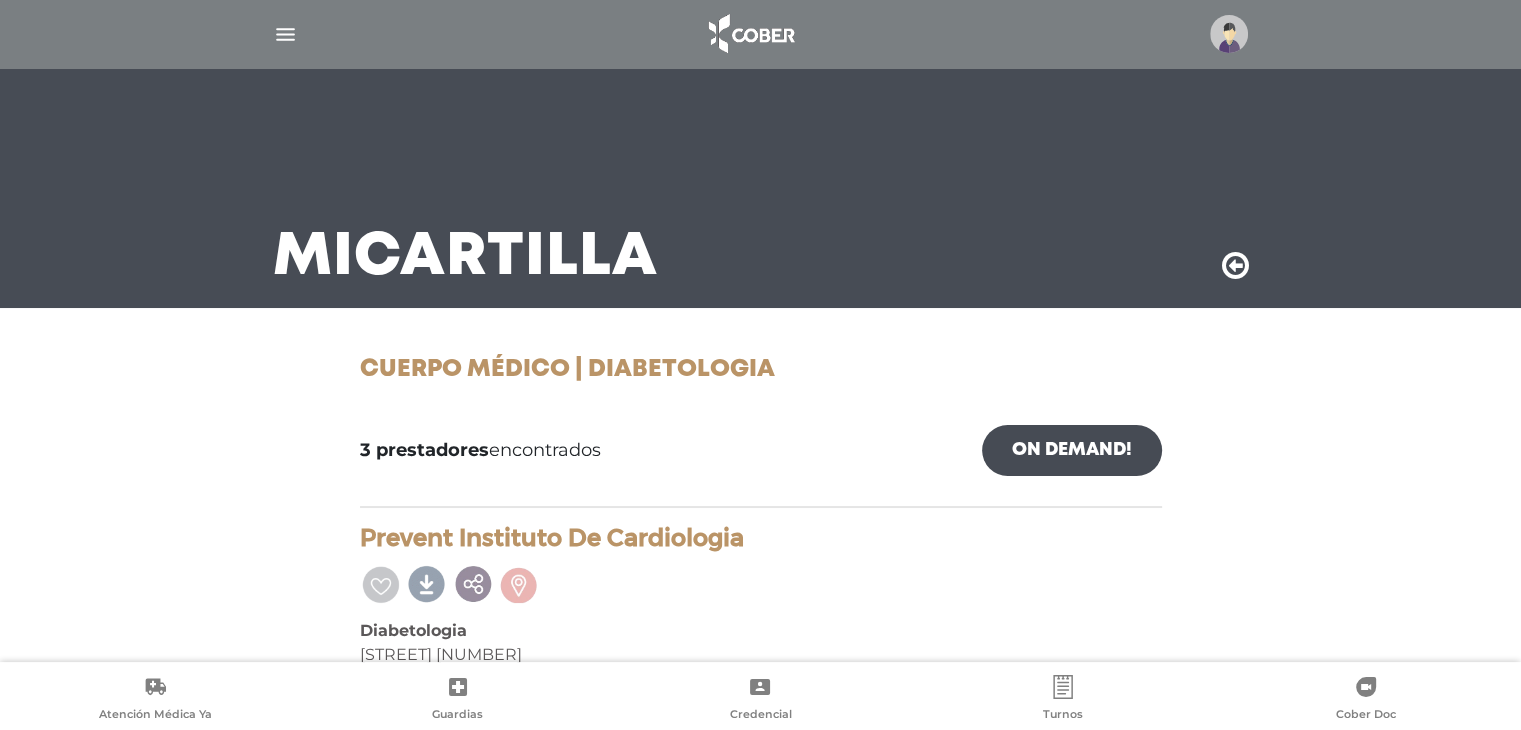 drag, startPoint x: 1233, startPoint y: 253, endPoint x: 1215, endPoint y: 266, distance: 22.203604 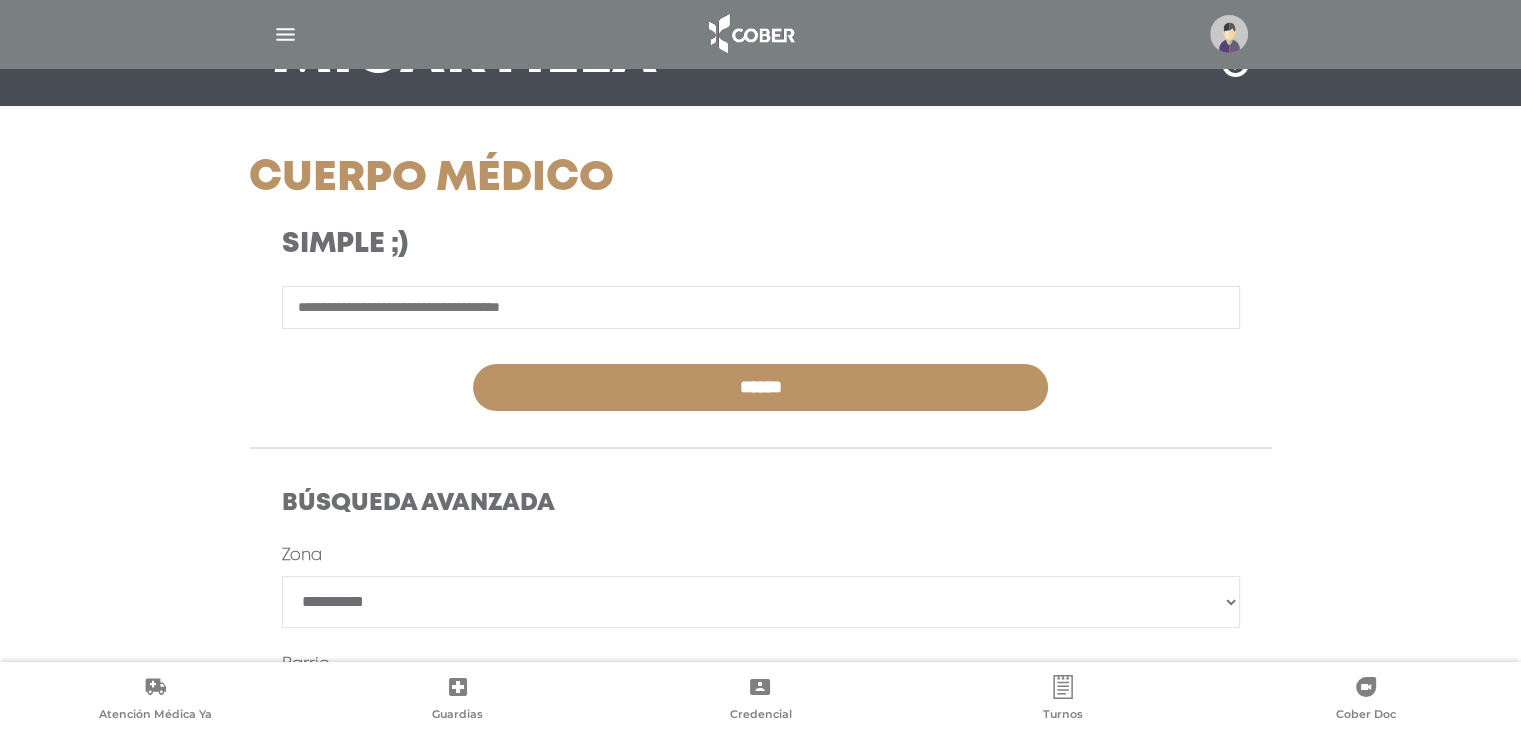 scroll, scrollTop: 520, scrollLeft: 0, axis: vertical 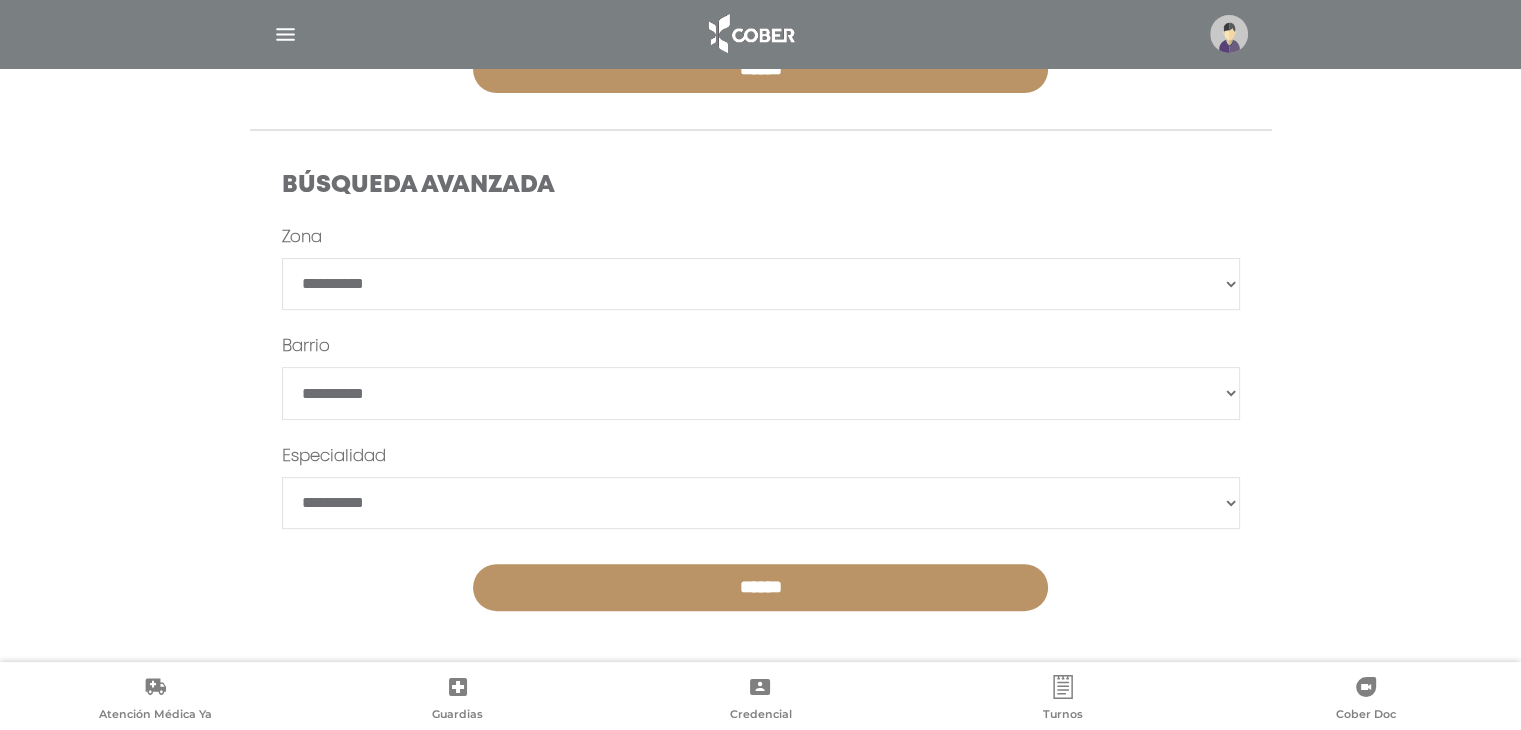 click on "**********" at bounding box center (761, 503) 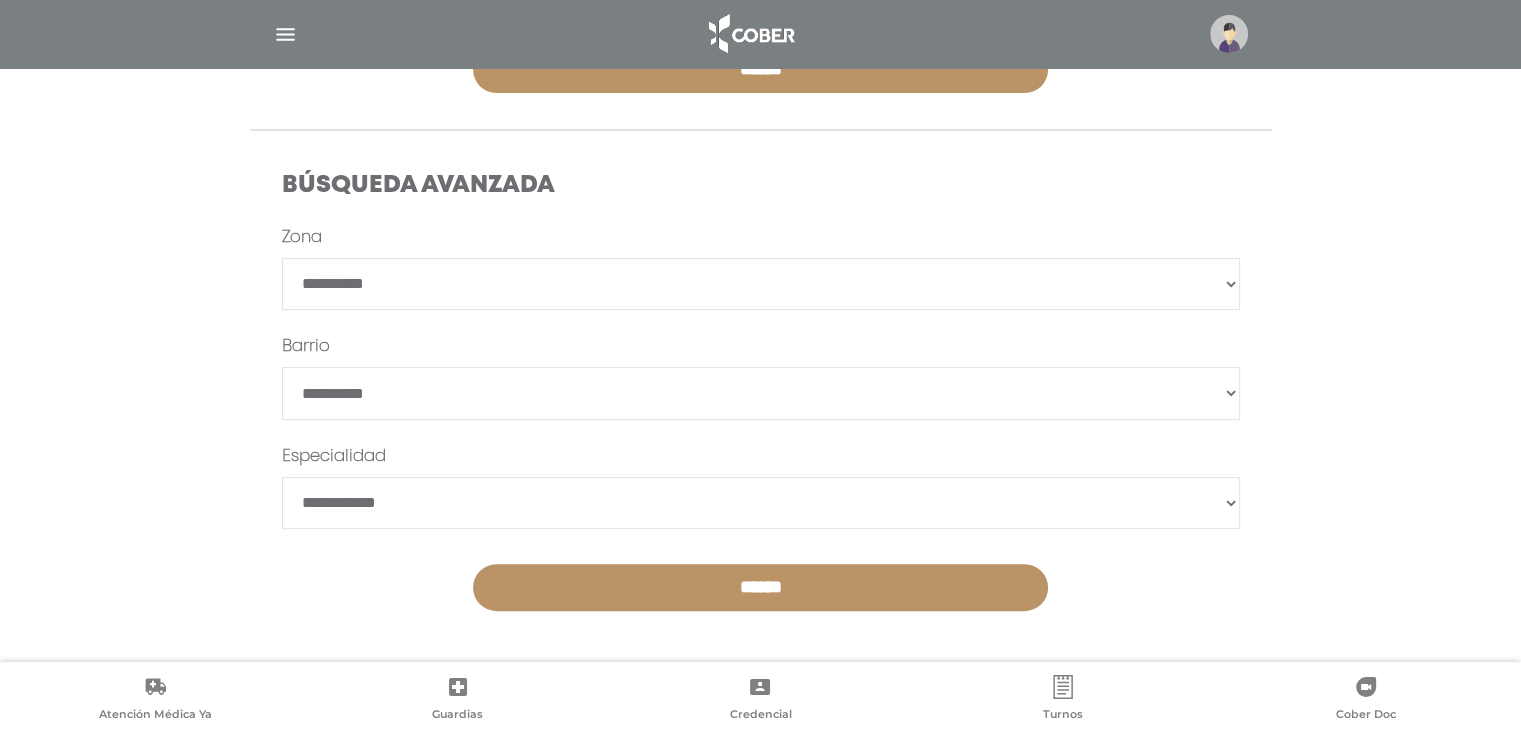click on "**********" at bounding box center (761, 249) 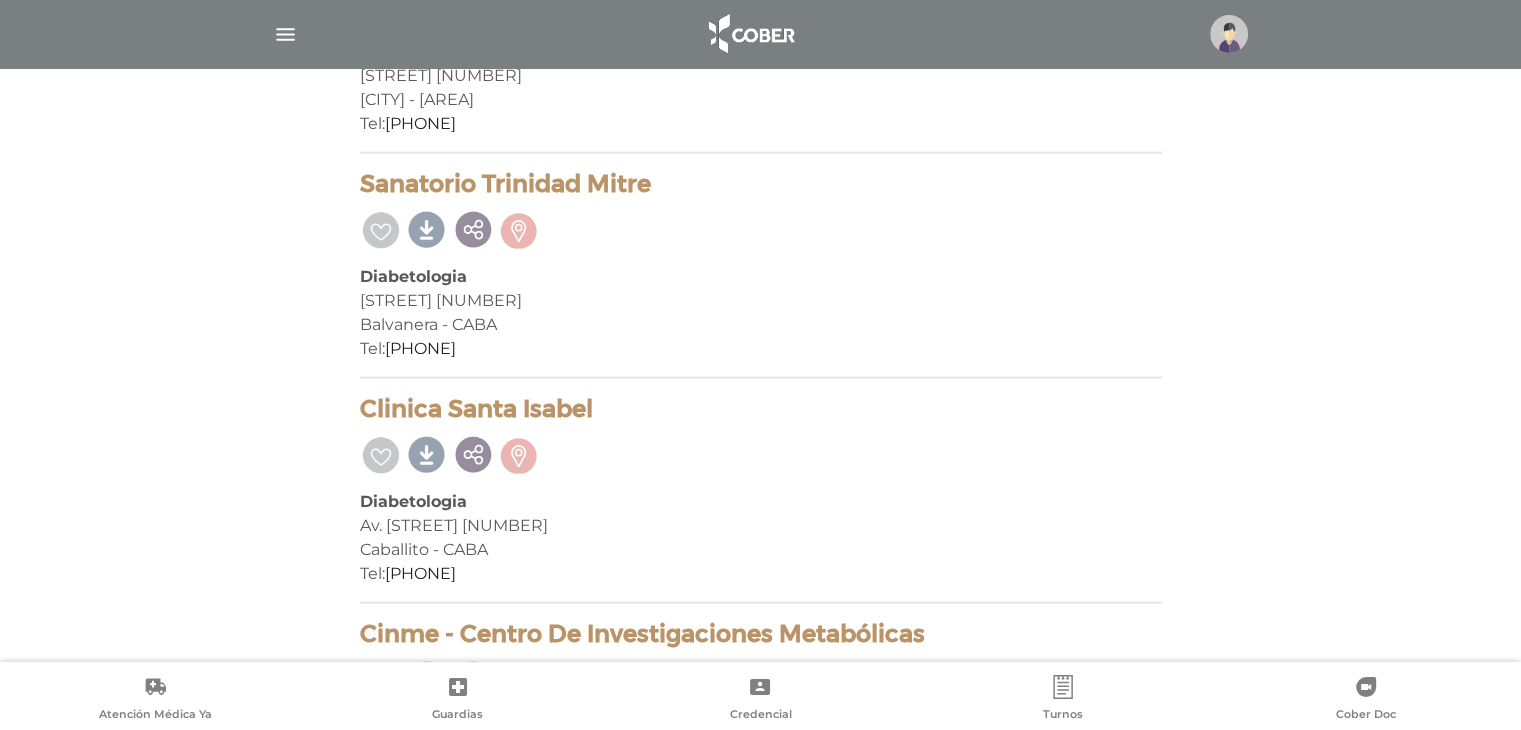 scroll, scrollTop: 4649, scrollLeft: 0, axis: vertical 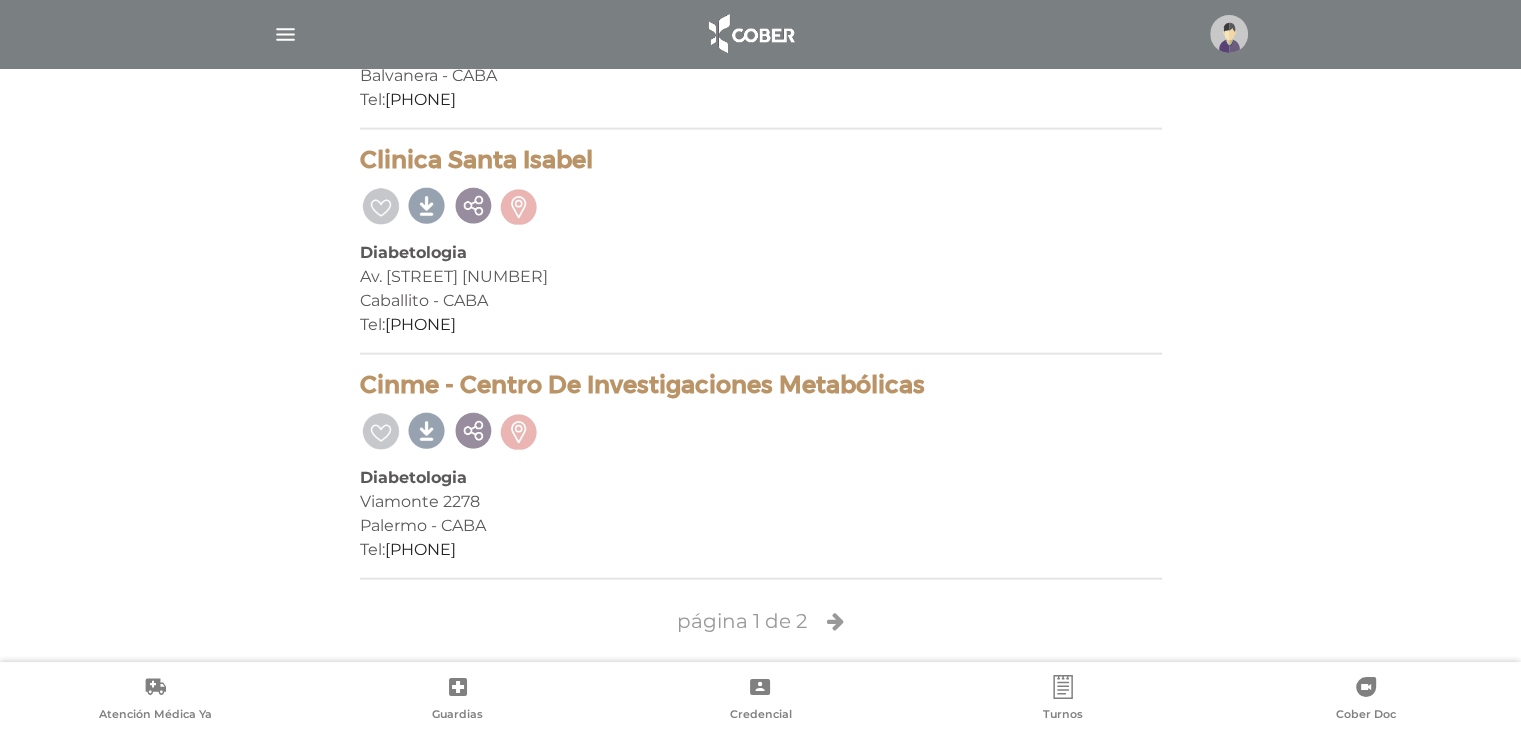 click at bounding box center [835, 621] 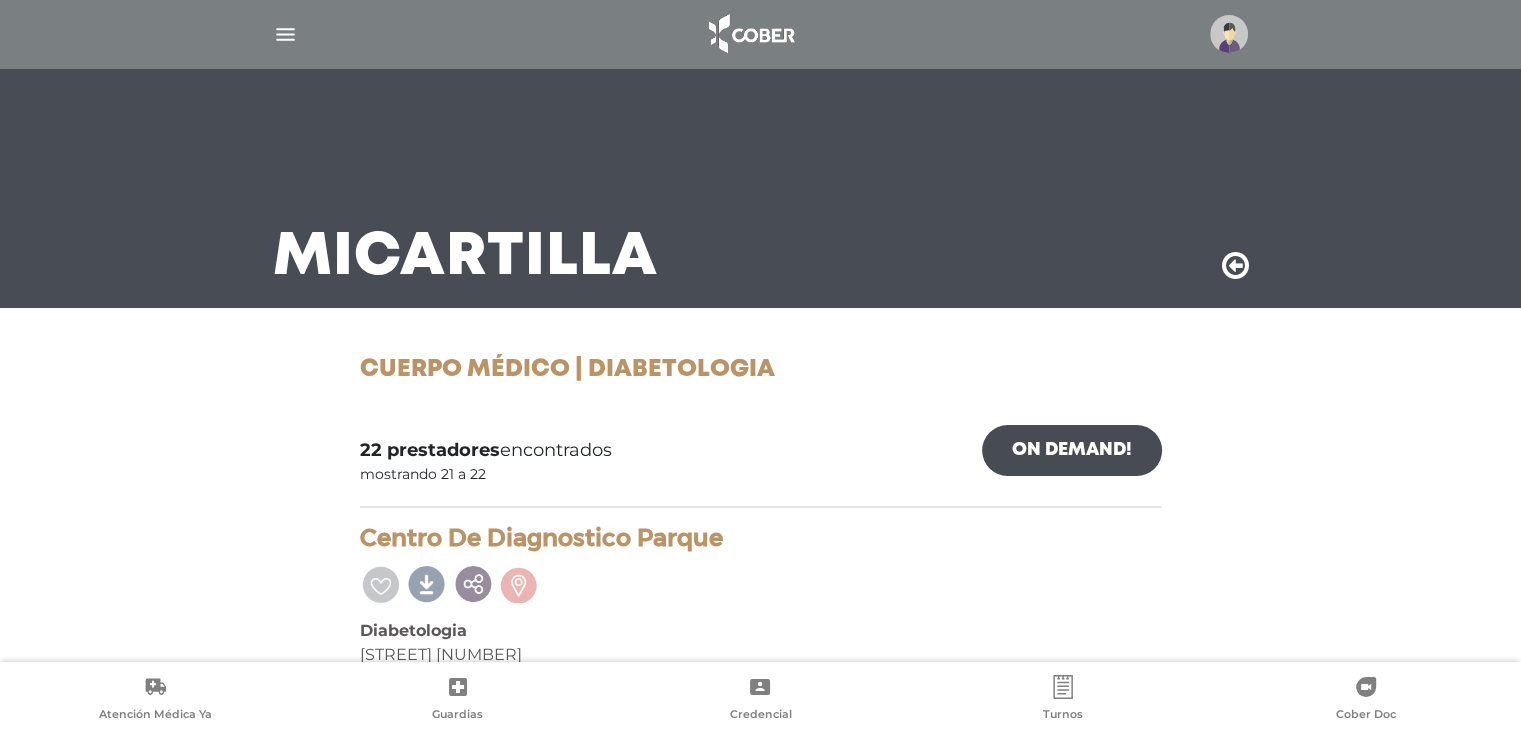 scroll, scrollTop: 385, scrollLeft: 0, axis: vertical 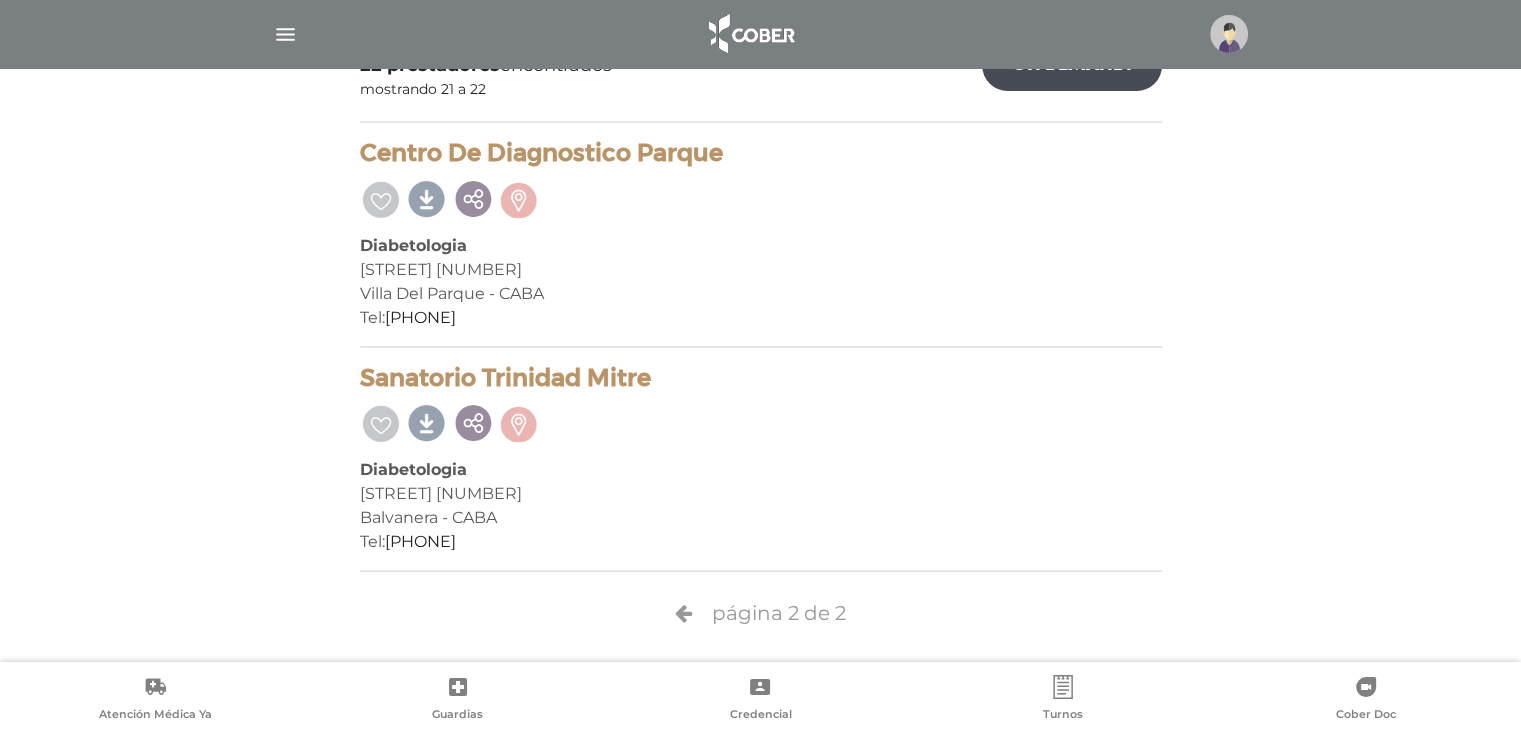 click at bounding box center (683, 613) 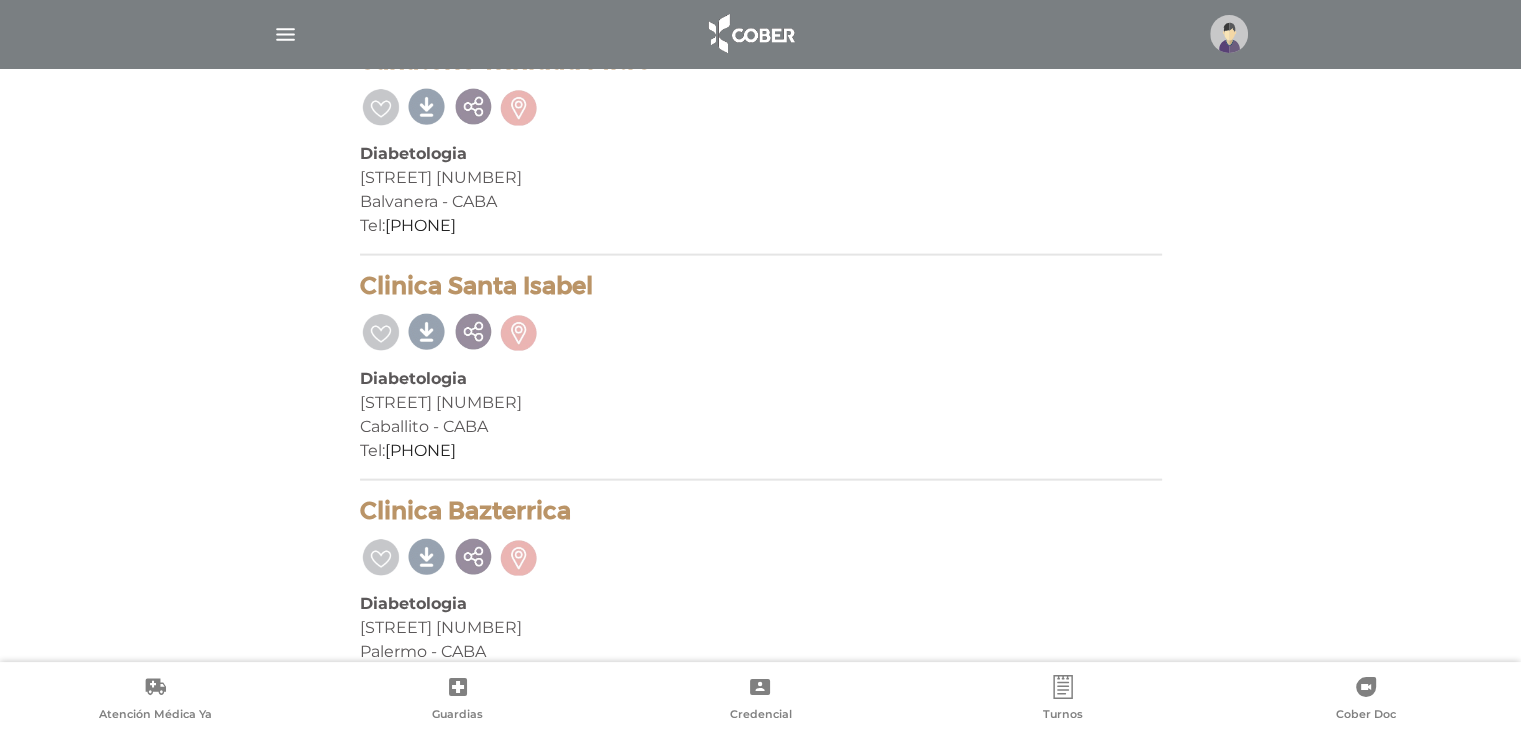 scroll, scrollTop: 4649, scrollLeft: 0, axis: vertical 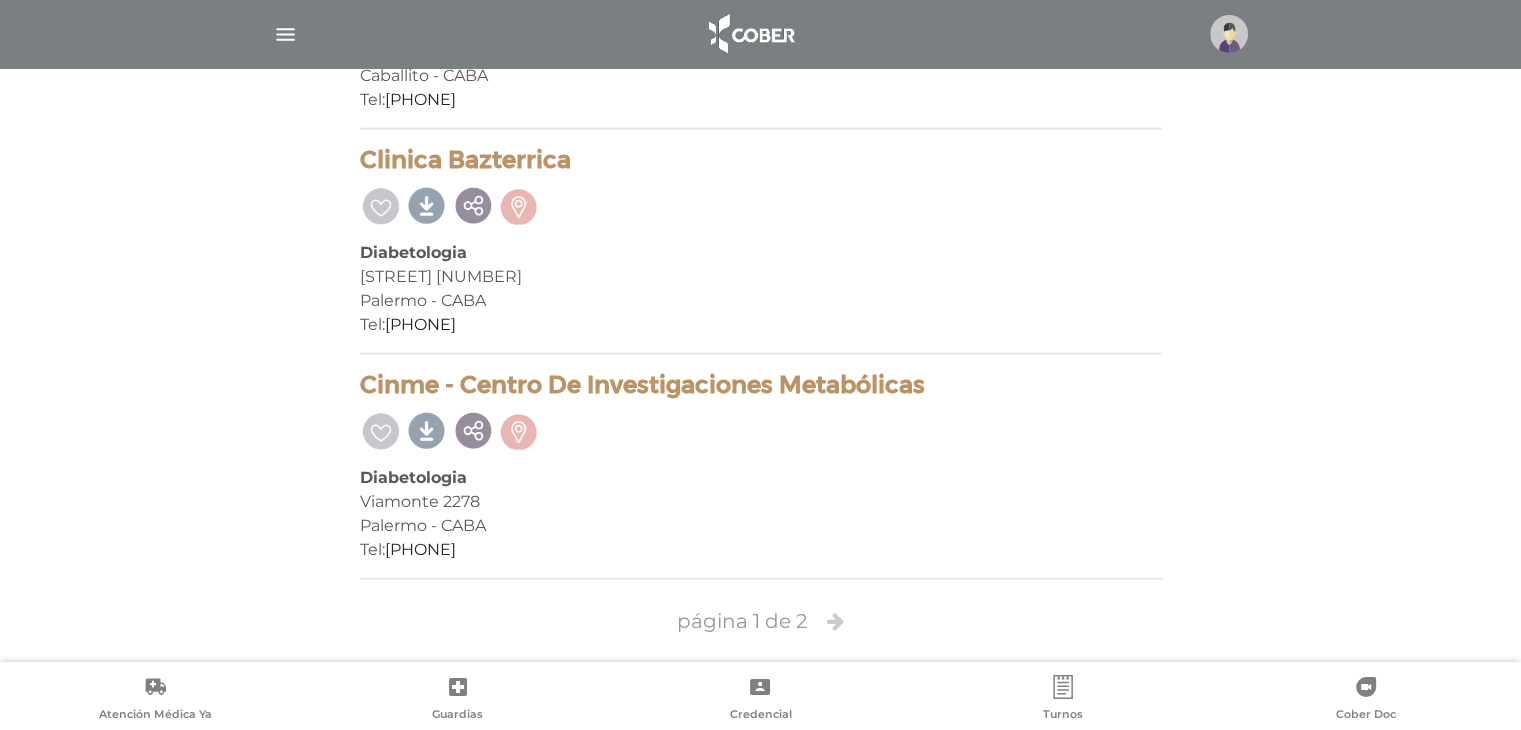 click at bounding box center [835, 621] 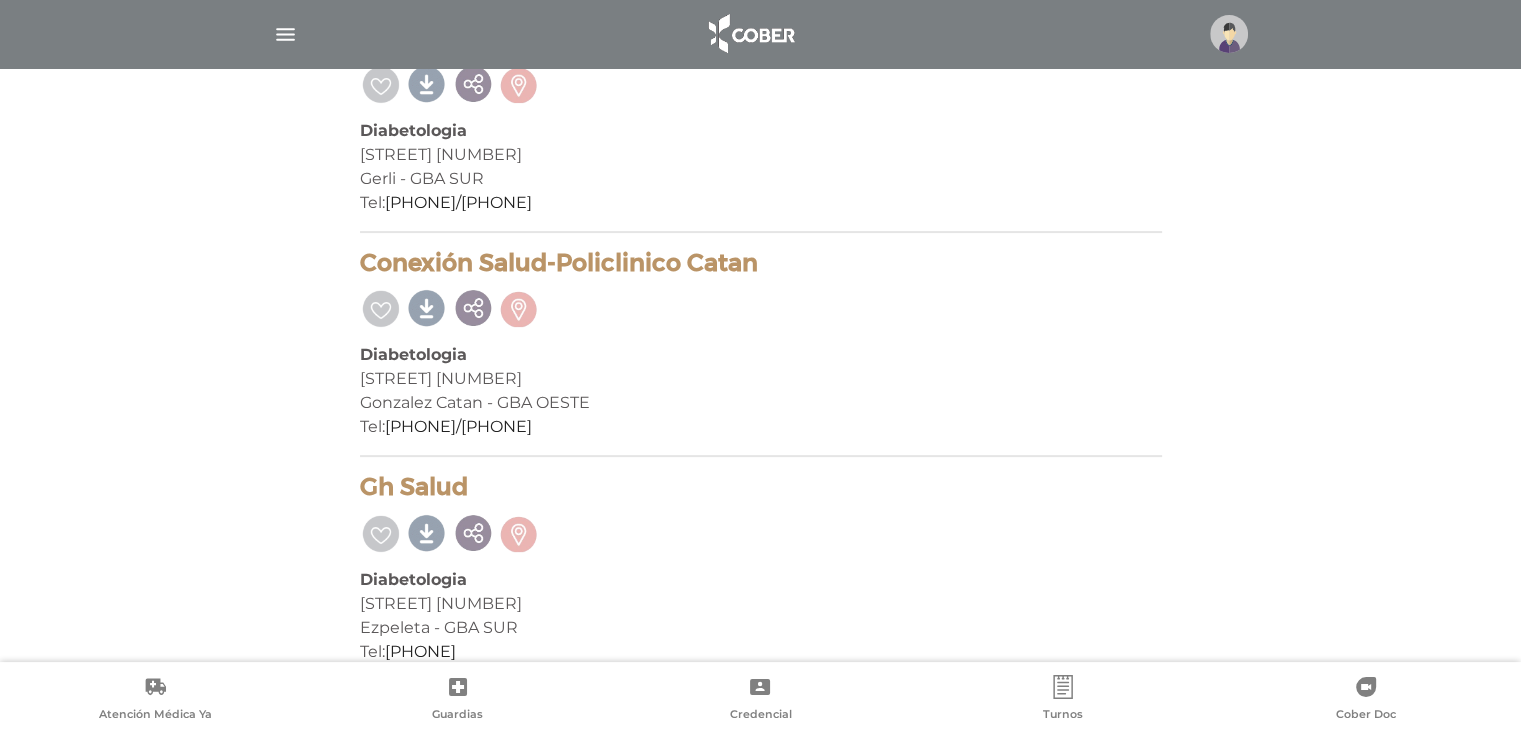 scroll, scrollTop: 400, scrollLeft: 0, axis: vertical 